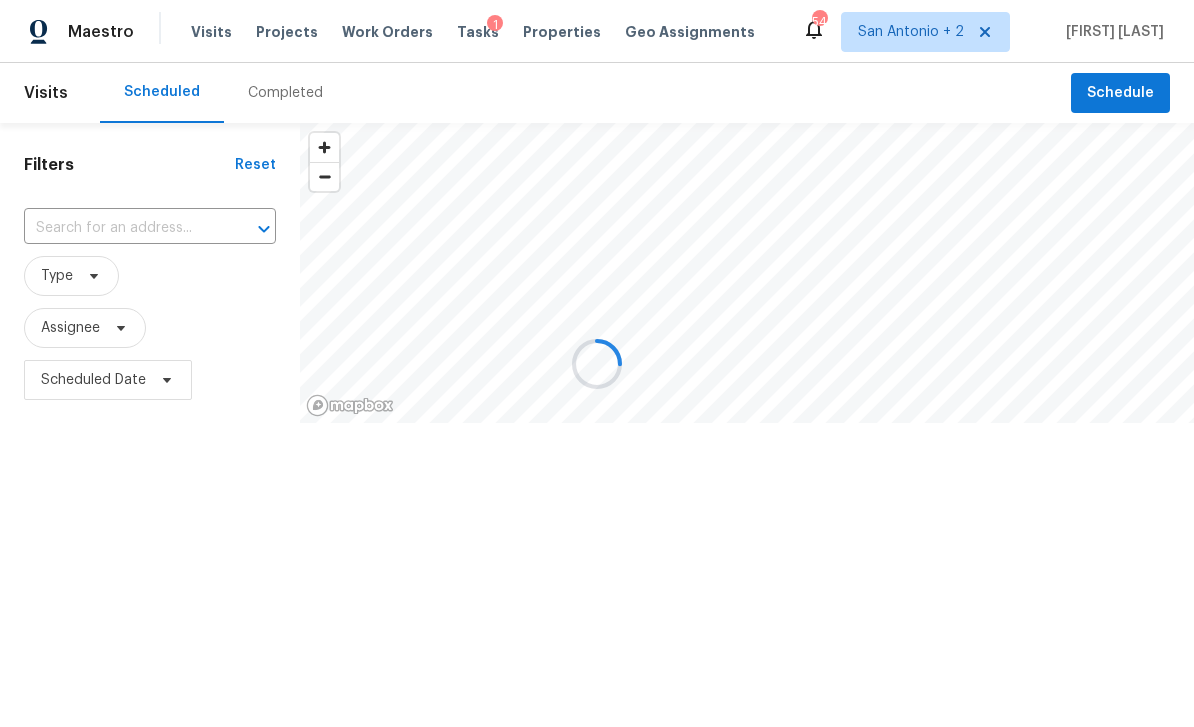 scroll, scrollTop: 0, scrollLeft: 0, axis: both 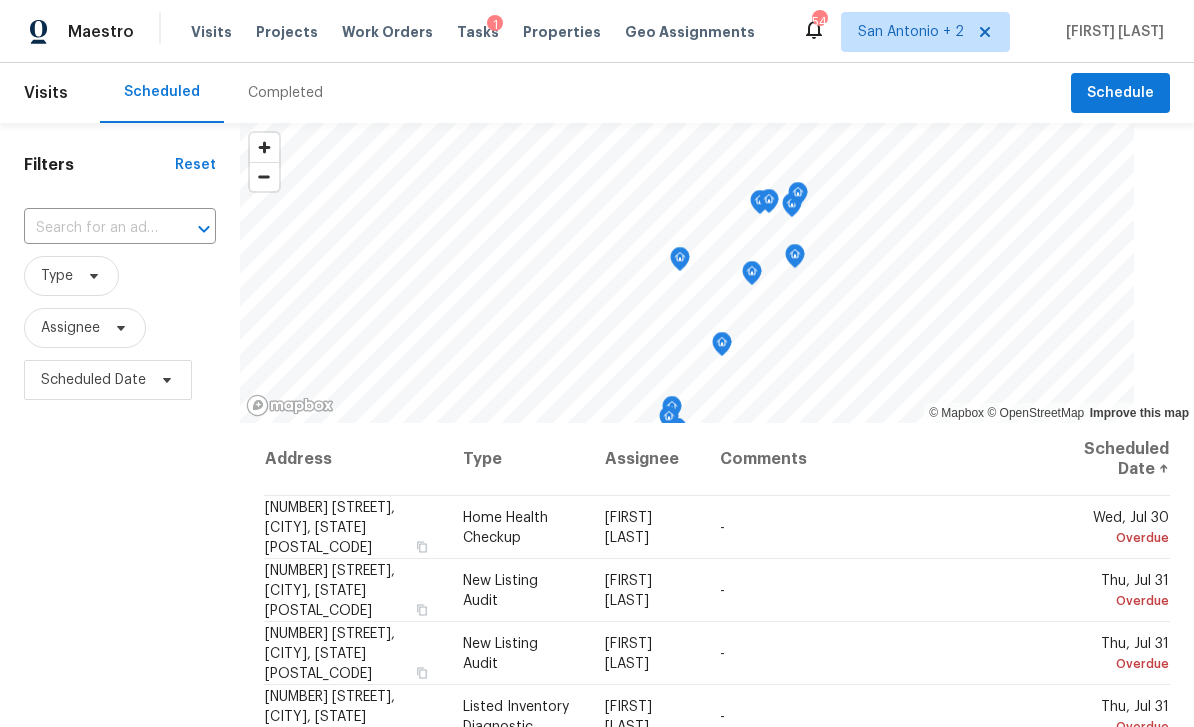 click at bounding box center (92, 228) 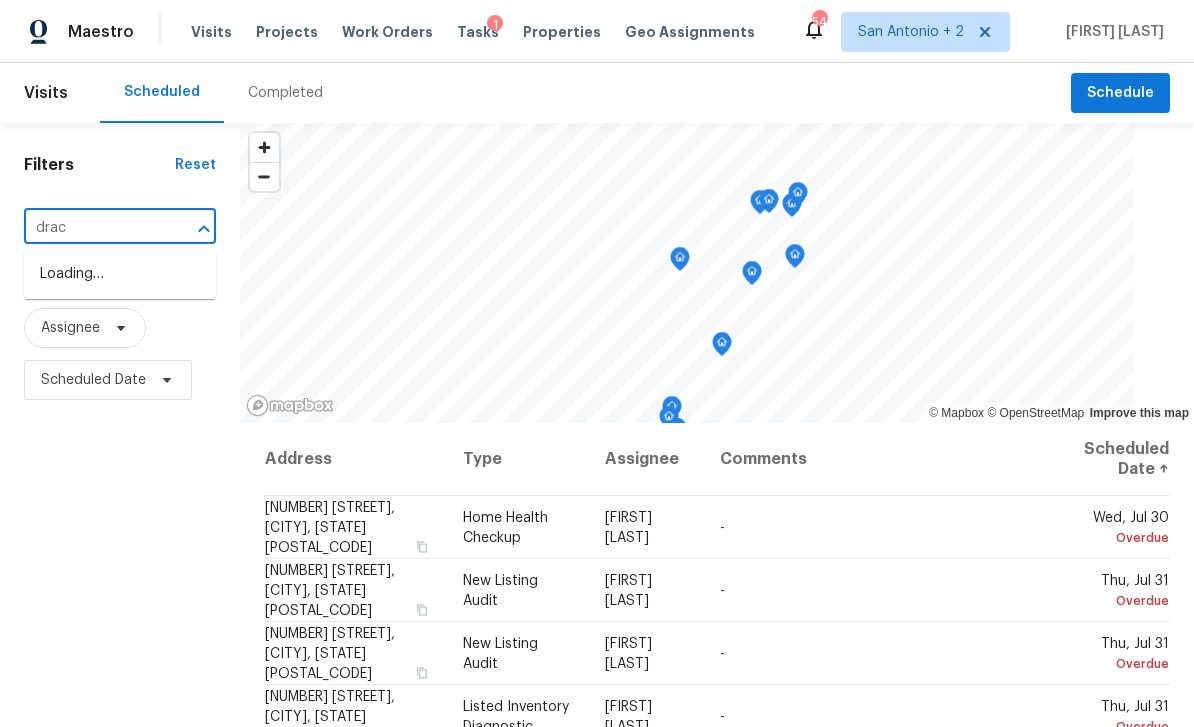 type on "draco" 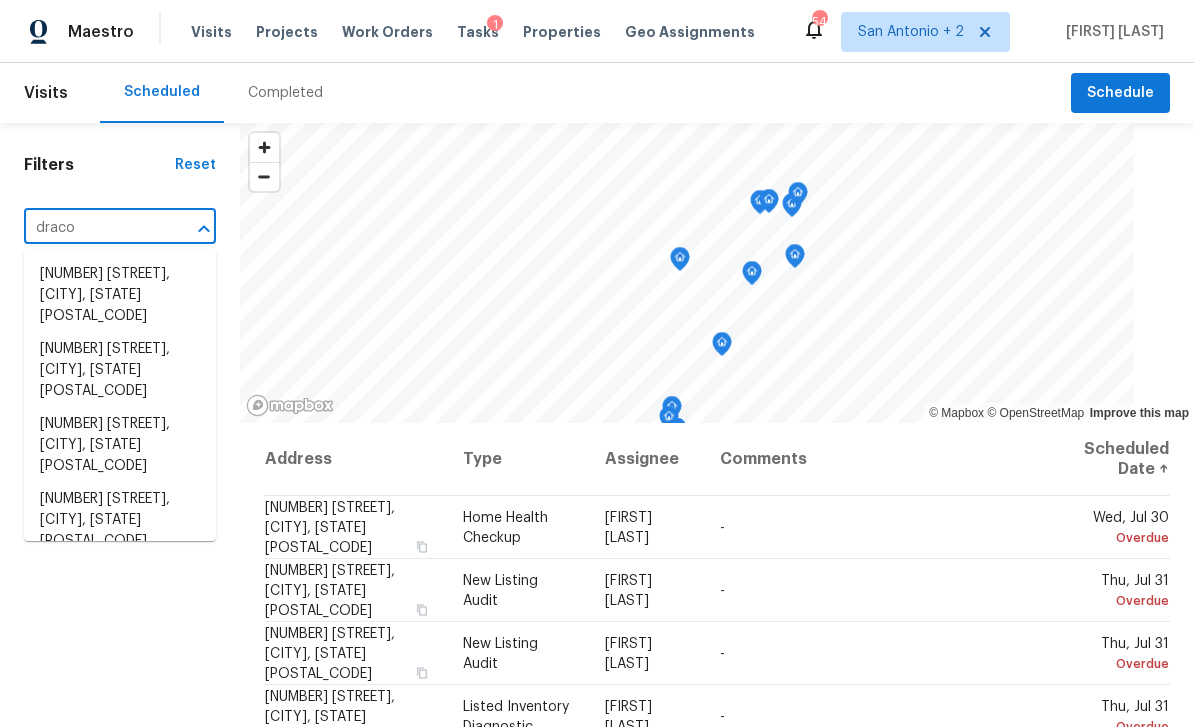 click on "[NUMBER] [STREET], [CITY], [STATE] [POSTAL_CODE]" at bounding box center (120, 295) 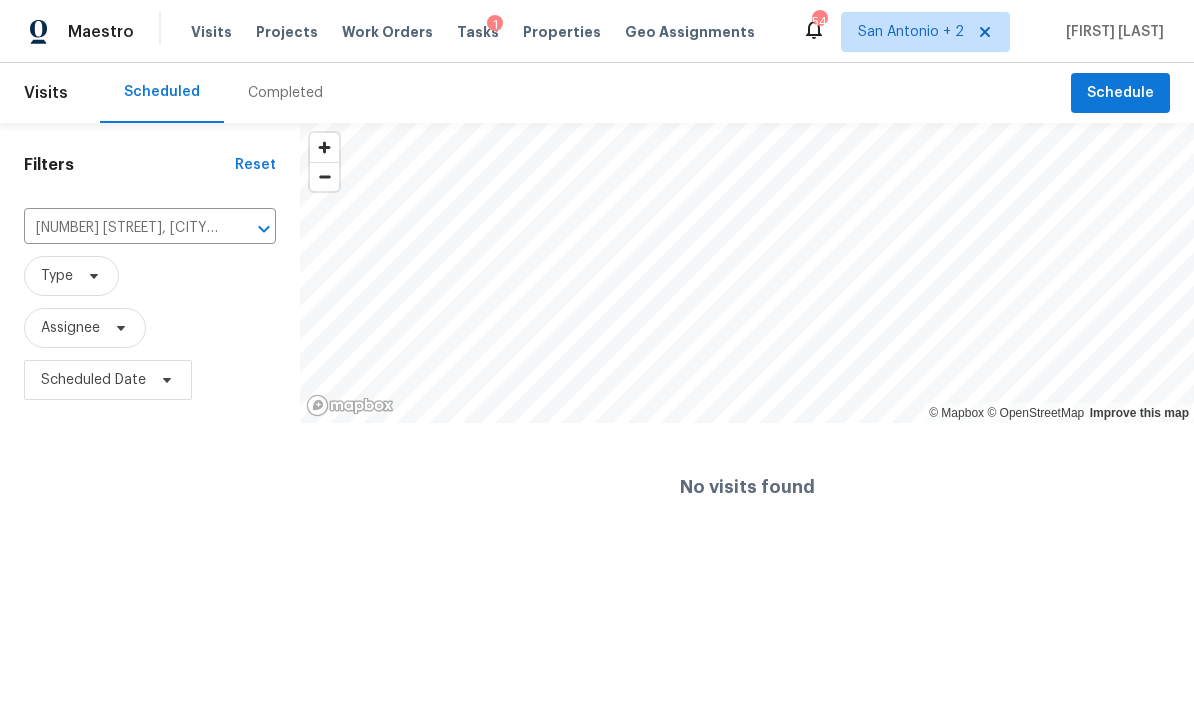 click on "Projects" at bounding box center (287, 32) 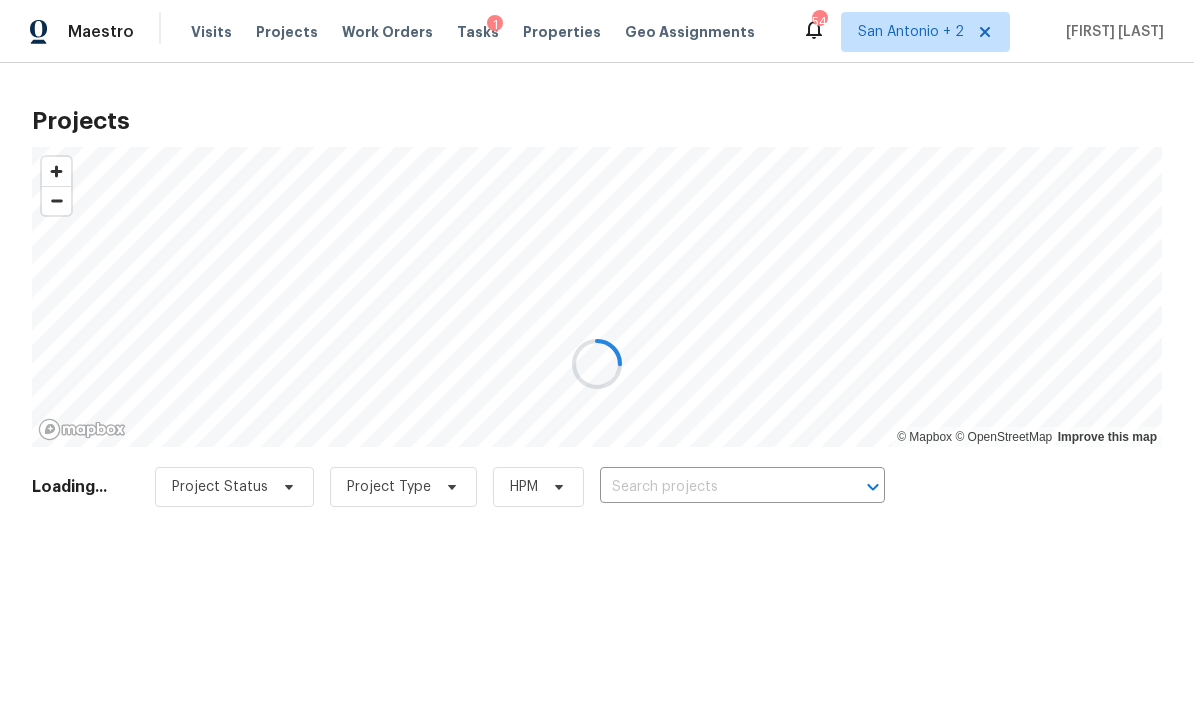 click at bounding box center [597, 363] 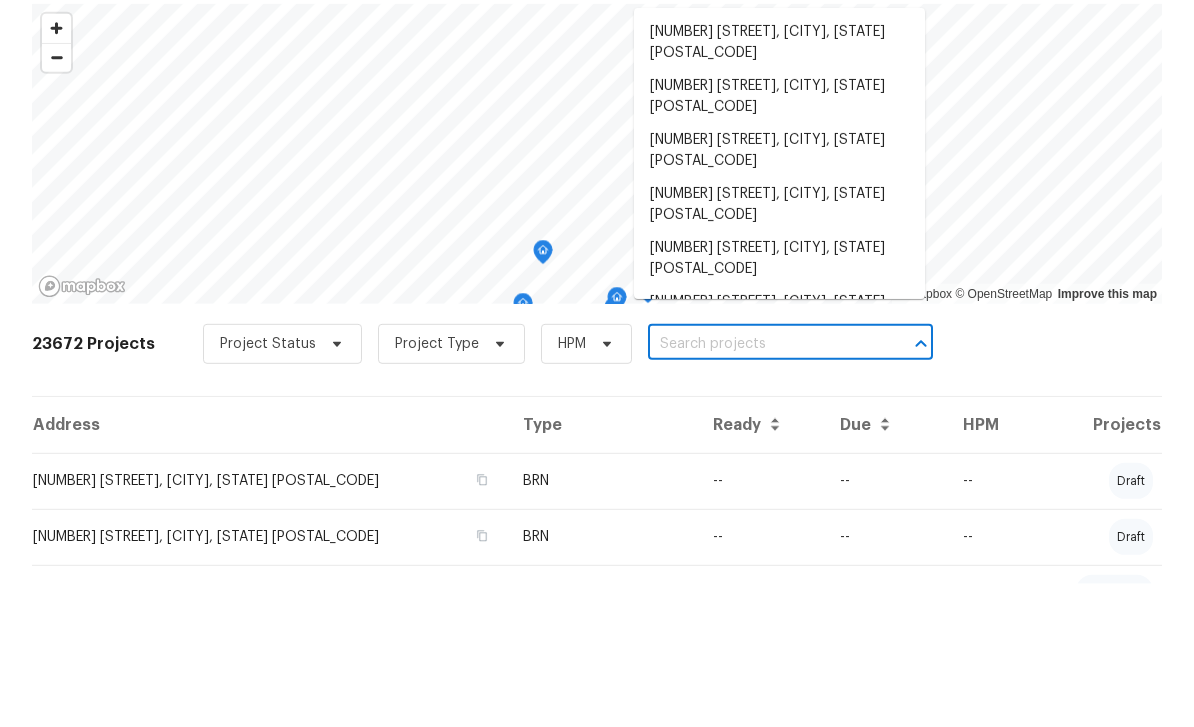 click on "Mapbox   OpenStreetMap   Improve this map 23672 Projects Project Status Project Type HPM ​ Address Type Ready Due HPM Projects [NUMBER] [STREET], [CITY], [STATE] [POSTAL_CODE] BRN -- -- -- draft [NUMBER] [STREET], [CITY], [STATE] [POSTAL_CODE] BRN -- -- -- draft [NUMBER] [STREET], [CITY], [STATE] [POSTAL_CODE] LISTED 07/31/25 08/04/25 -- in progress [NUMBER] [STREET], [CITY], [STATE] [POSTAL_CODE] LISTED 08/01/25 08/02/25 -- draft [NUMBER] [STREET], [CITY], [STATE] [POSTAL_CODE] LISTED 07/31/25 08/01/25 -- draft [NUMBER] [STREET], [CITY], [STATE] [POSTAL_CODE] LISTED 07/31/25 08/01/25 -- draft [NUMBER] [STREET], [CITY], [STATE] [POSTAL_CODE] BRN -- -- -- draft [NUMBER] [STREET], [CITY], [STATE] [POSTAL_CODE] BRN -- -- -- draft [NUMBER] [STREET], [CITY], [STATE] [POSTAL_CODE] BRN -- -- -- draft [NUMBER] [STREET], [CITY], [STATE] [POSTAL_CODE] RENOVATION 07/29/25 07/31/25 -- draft [NUMBER] [STREET], [CITY], [STATE] [POSTAL_CODE] BRN -- -- -- draft [NUMBER] [STREET], [CITY], [STATE] [POSTAL_CODE] LISTED 07/29/25 07/31/25" at bounding box center (597, 363) 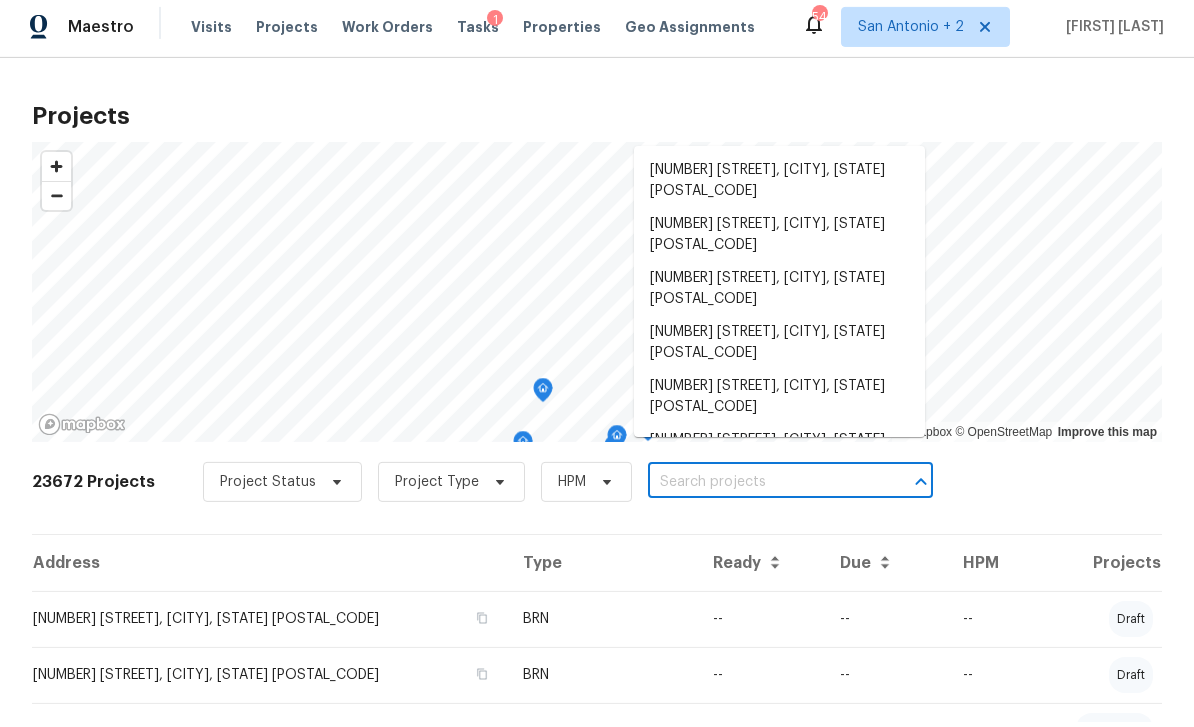 scroll, scrollTop: 64, scrollLeft: 0, axis: vertical 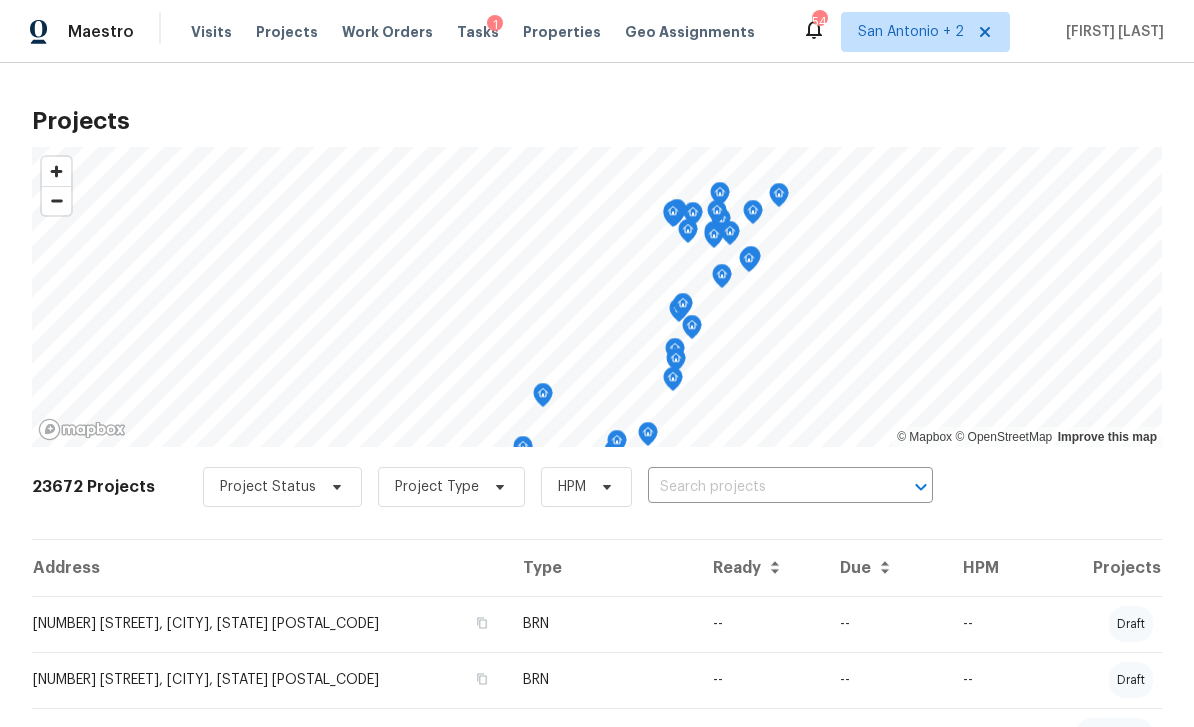 click at bounding box center [762, 487] 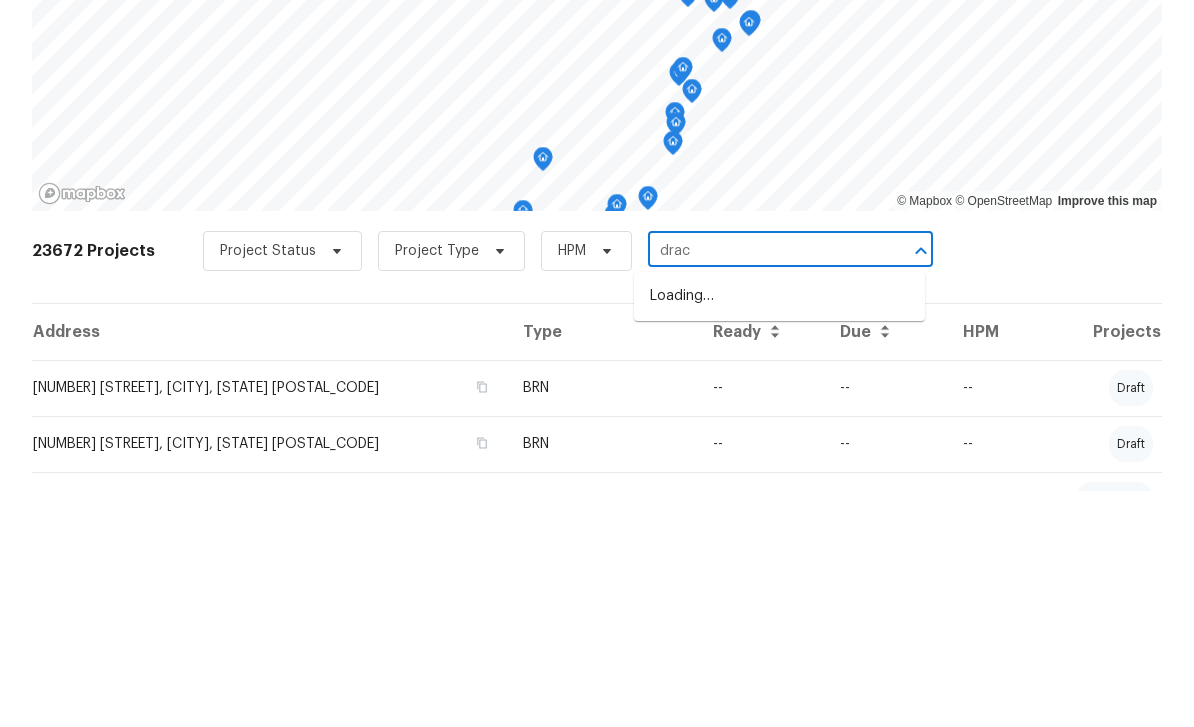 type on "draco" 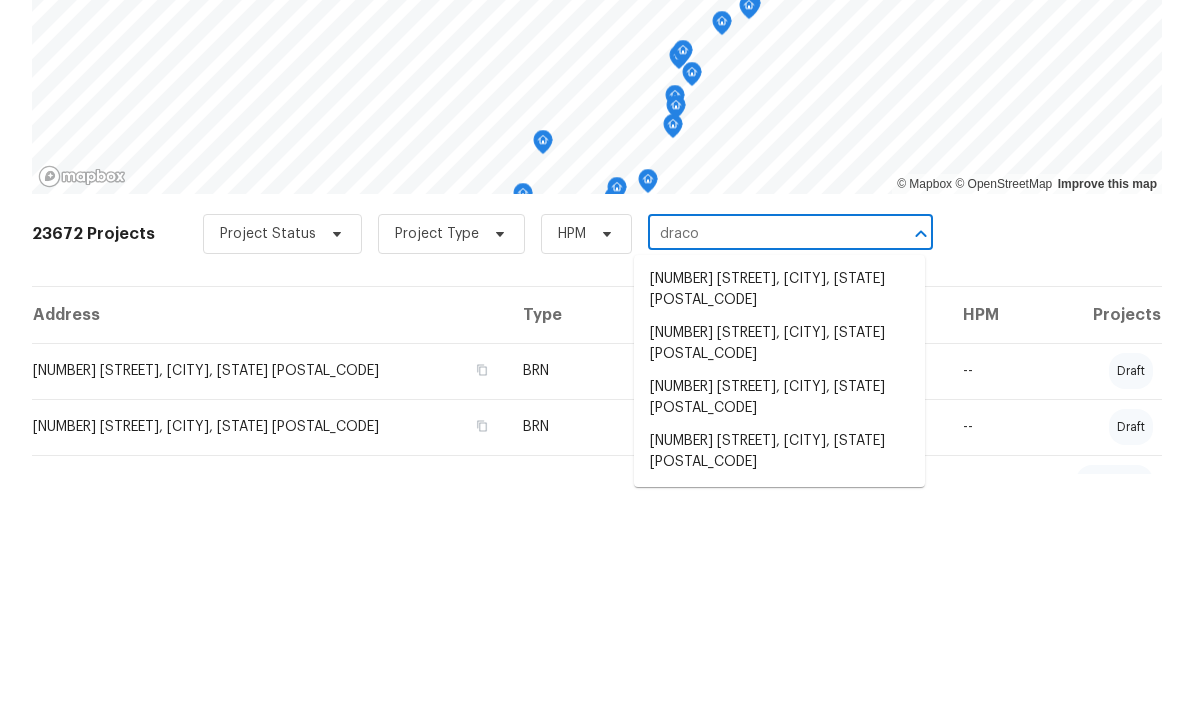 click on "[NUMBER] [STREET], [CITY], [STATE] [POSTAL_CODE]" at bounding box center [779, 526] 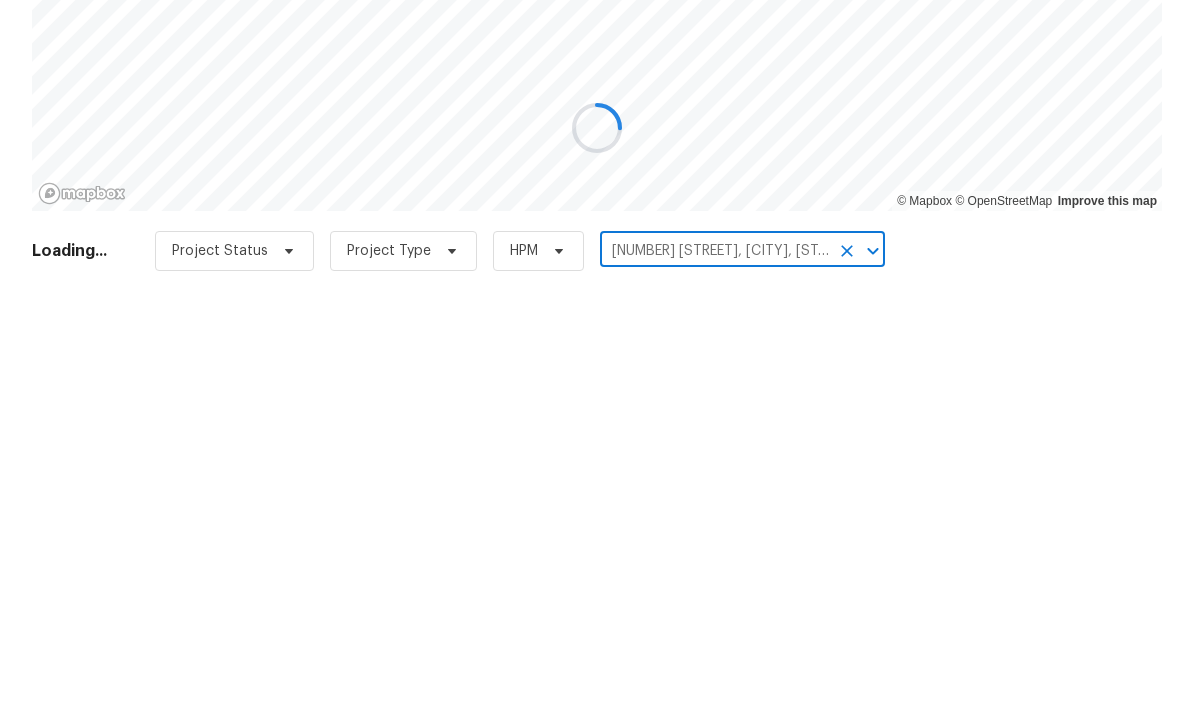 scroll, scrollTop: 0, scrollLeft: 0, axis: both 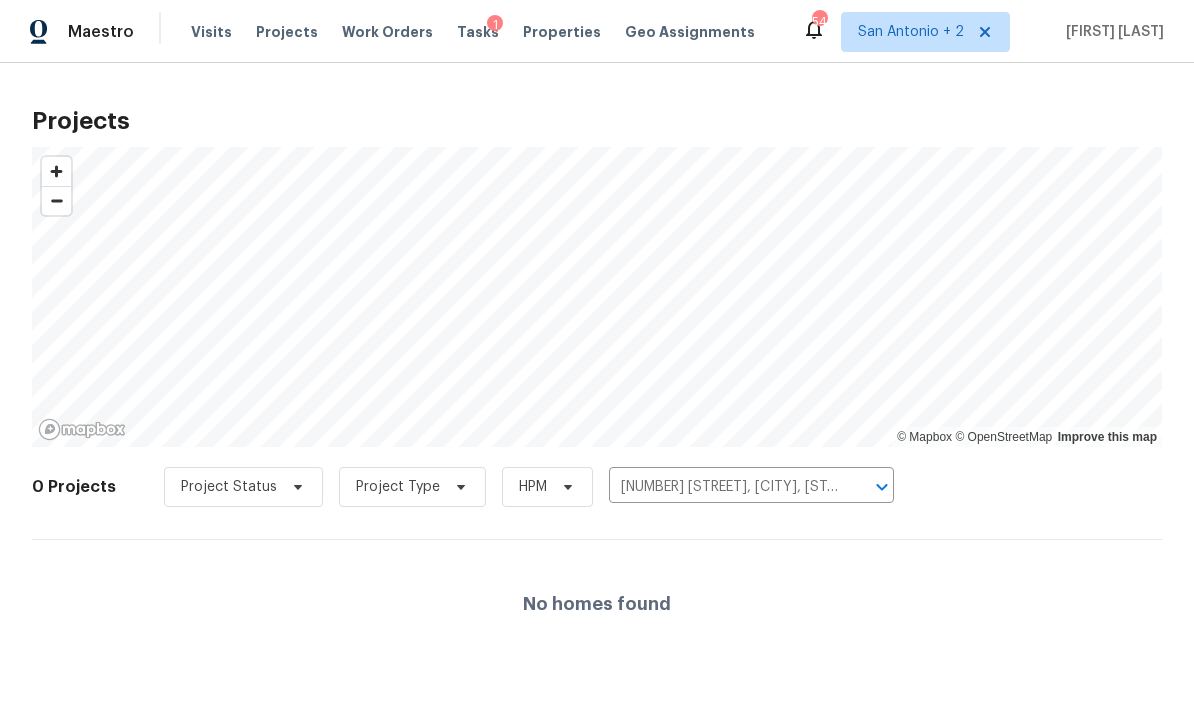 click on "[NUMBER] [STREET], [CITY], [STATE] [POSTAL_CODE]" at bounding box center (723, 487) 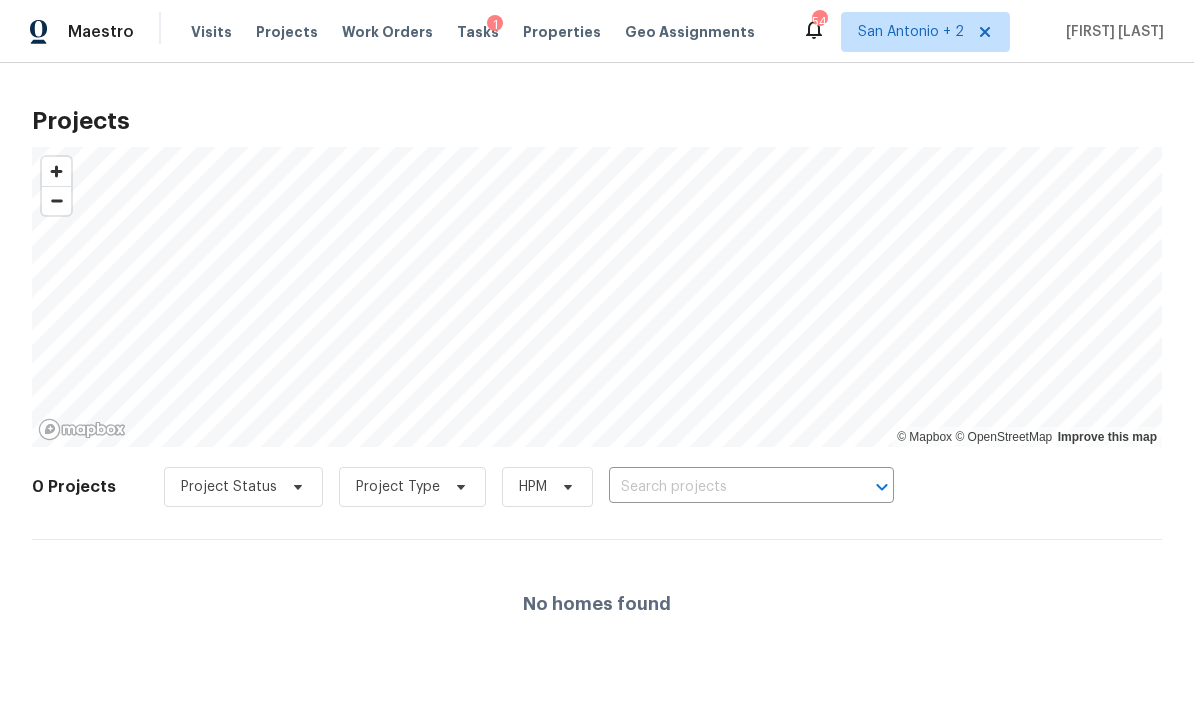 click at bounding box center (723, 487) 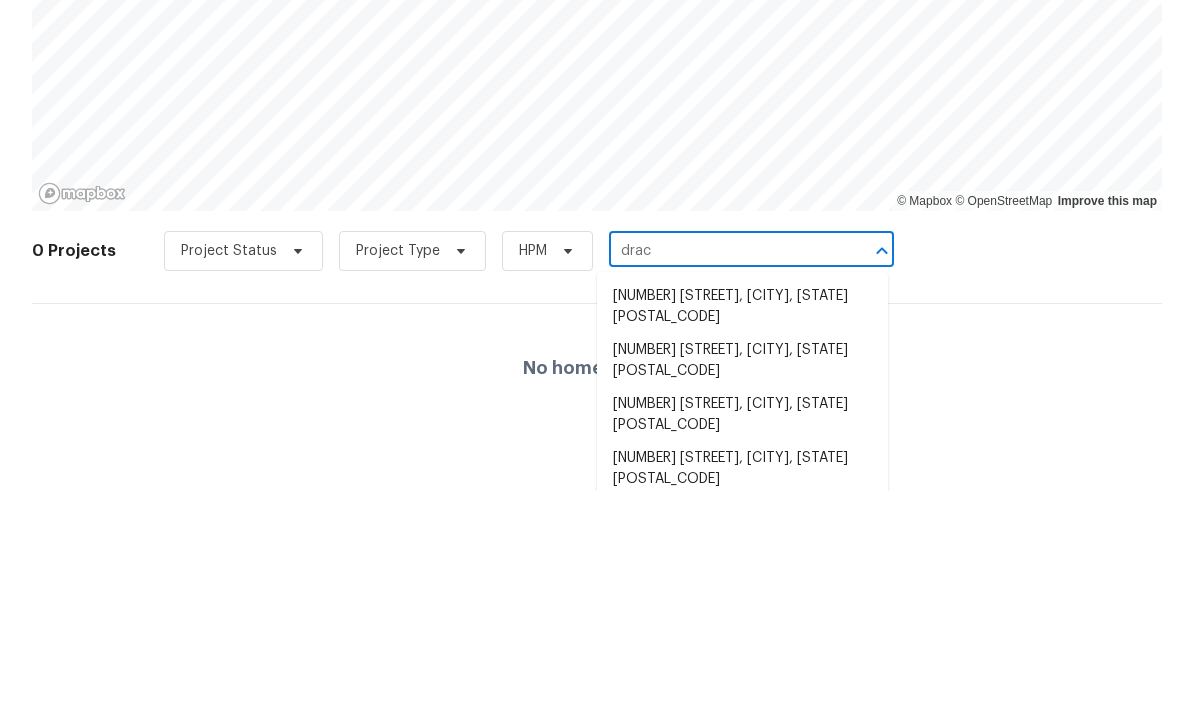type on "draco" 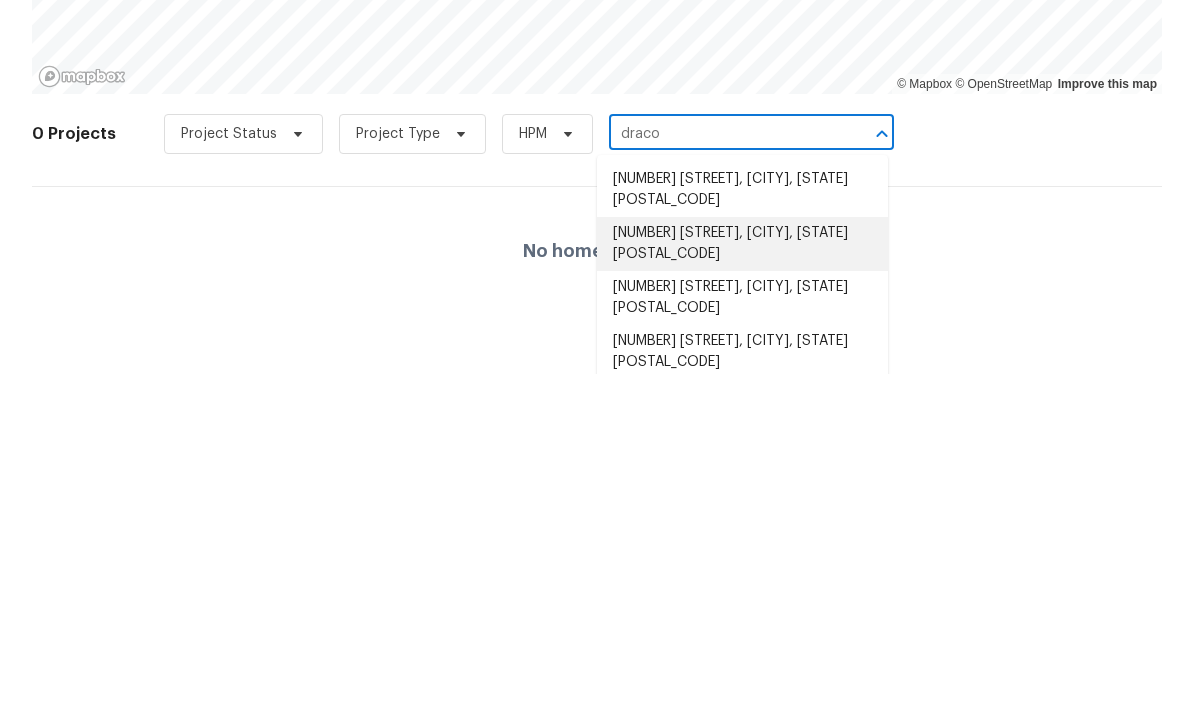 click on "[NUMBER] [STREET], [CITY], [STATE] [POSTAL_CODE]" at bounding box center [742, 597] 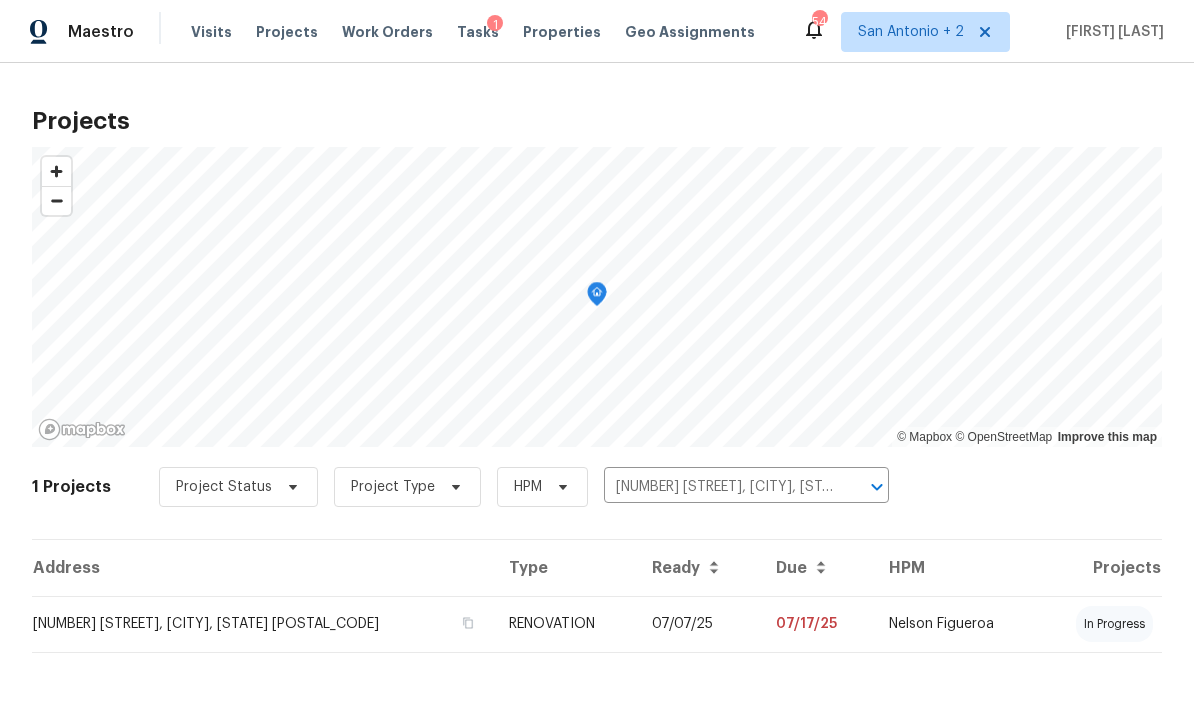 click on "Nelson Figueroa" at bounding box center [956, 624] 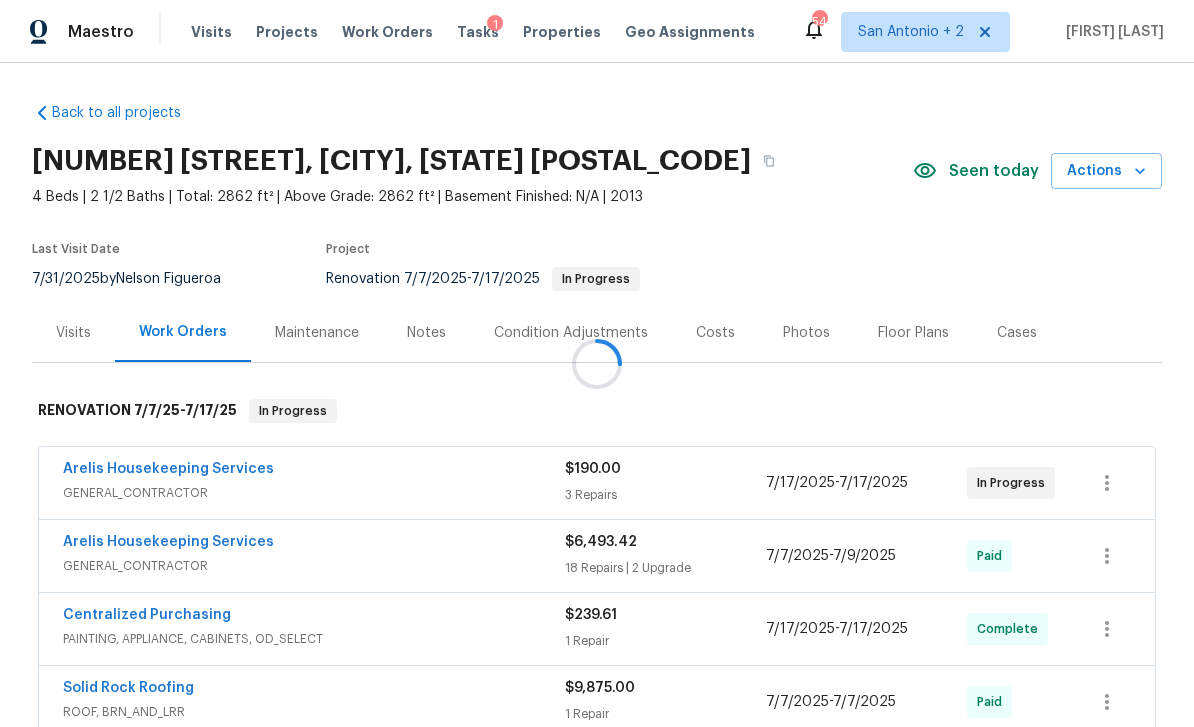 scroll, scrollTop: 64, scrollLeft: 0, axis: vertical 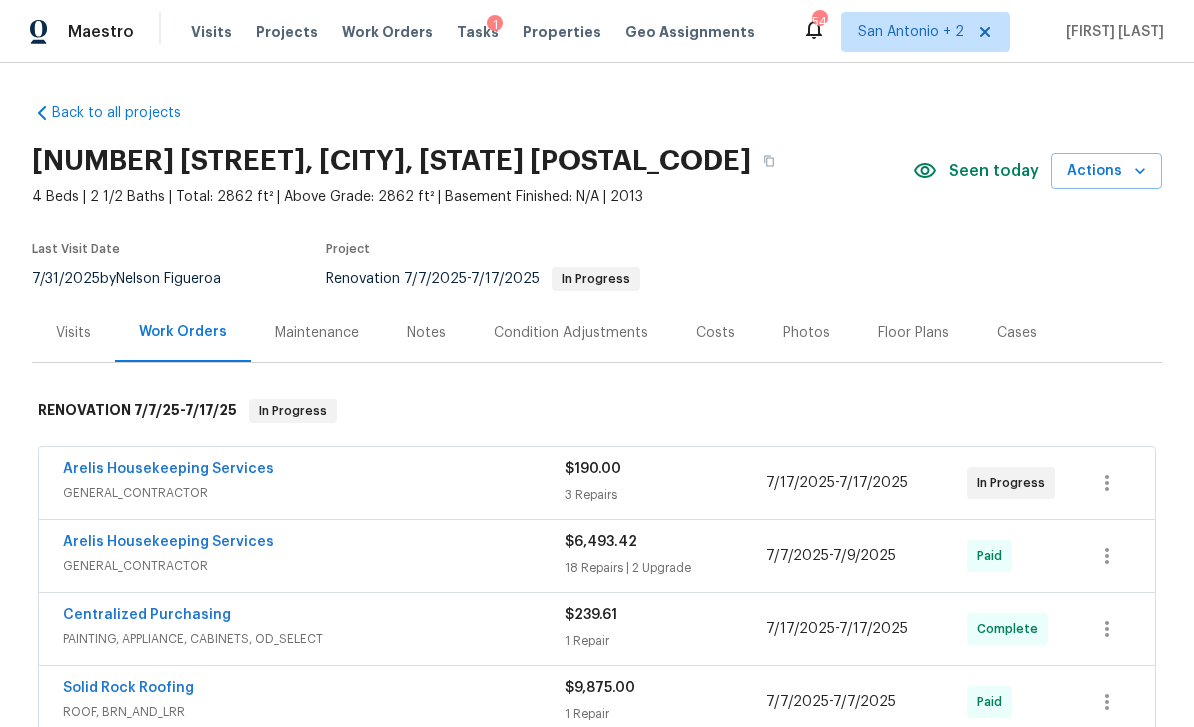 click on "[DATE]  -  [DATE]" at bounding box center (866, 483) 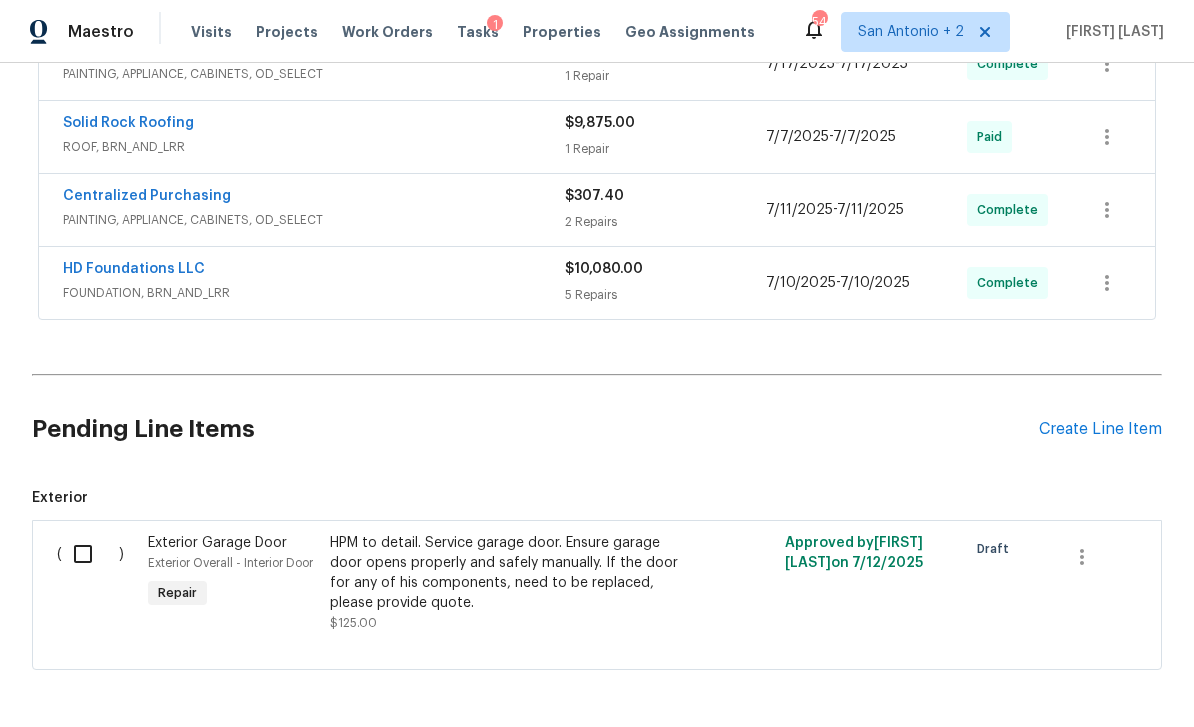 scroll, scrollTop: 1095, scrollLeft: 0, axis: vertical 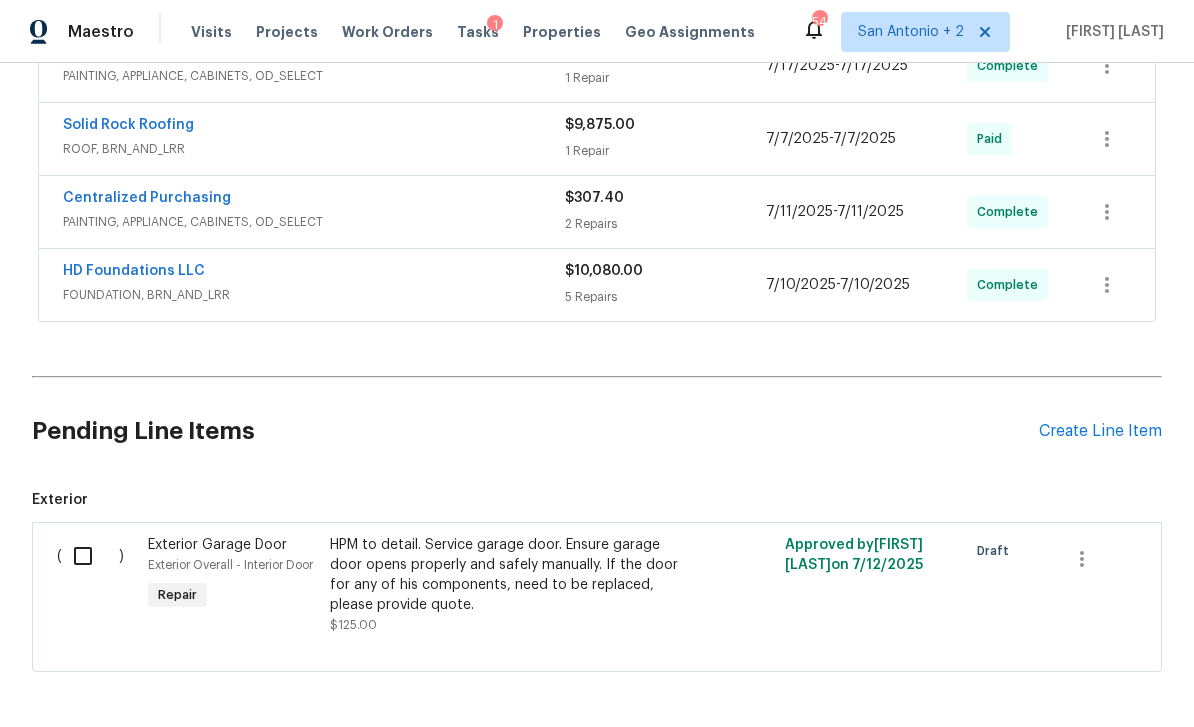 click on "Create Line Item" at bounding box center [1100, 431] 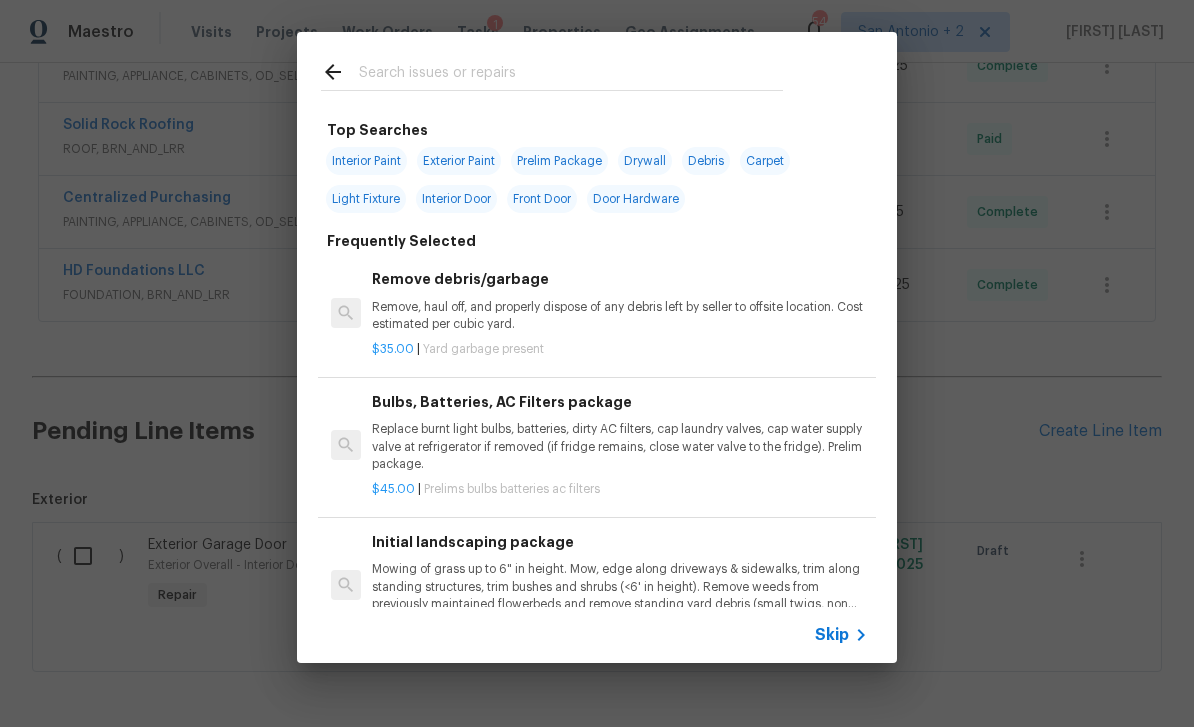 click at bounding box center (571, 75) 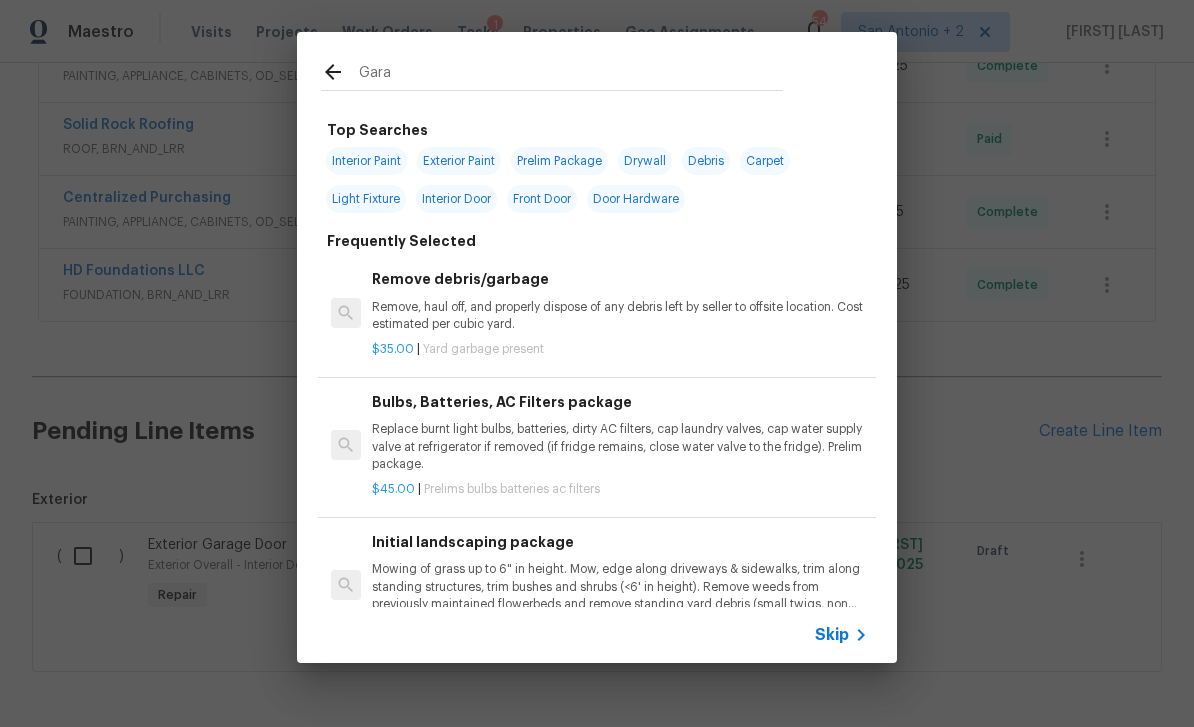 type on "Garag" 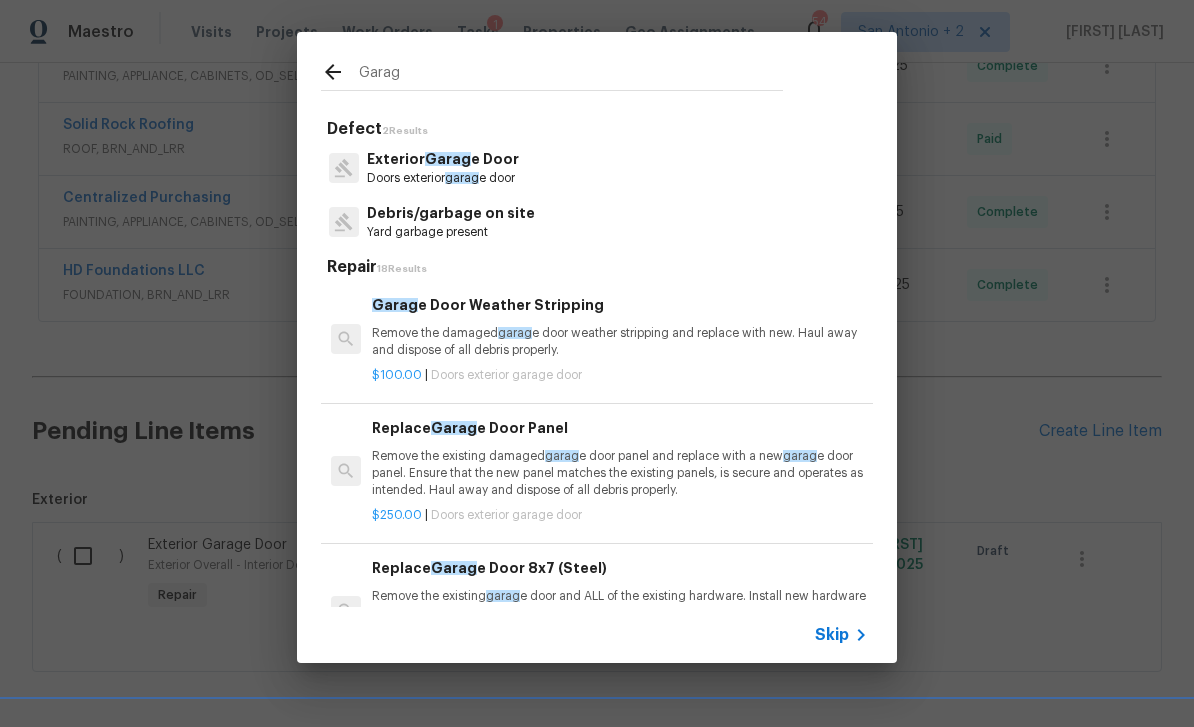 click on "Doors exterior  garag e door" at bounding box center (443, 178) 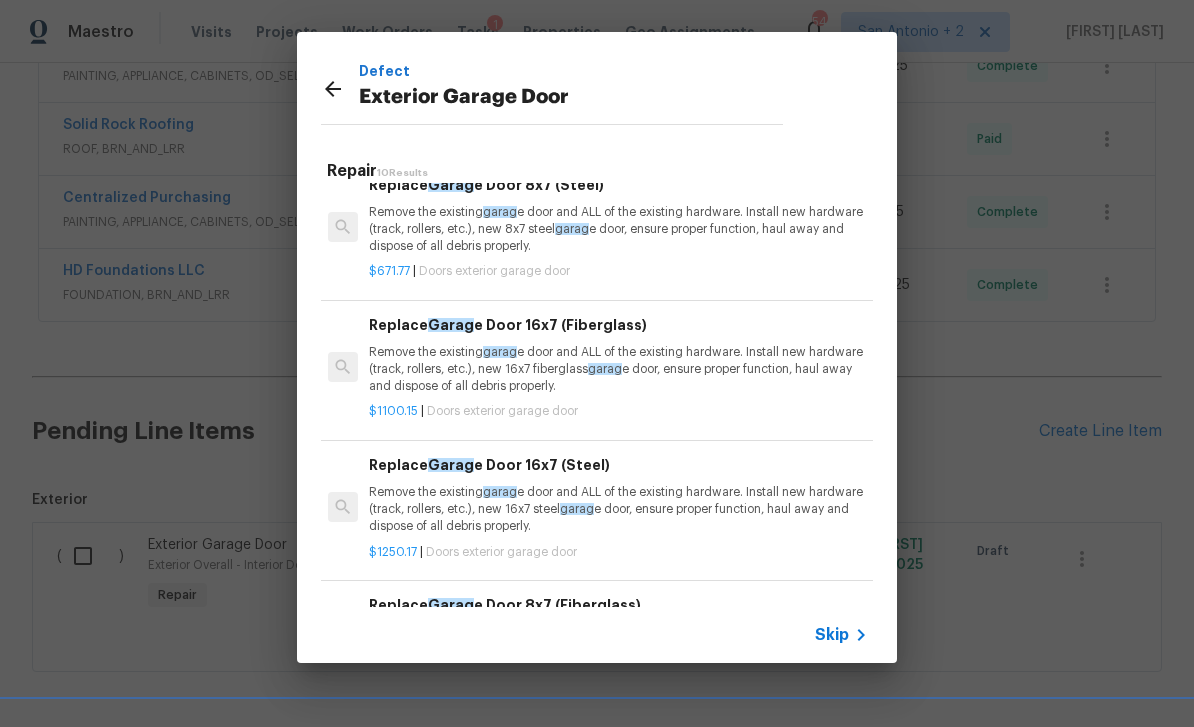 scroll, scrollTop: 288, scrollLeft: 3, axis: both 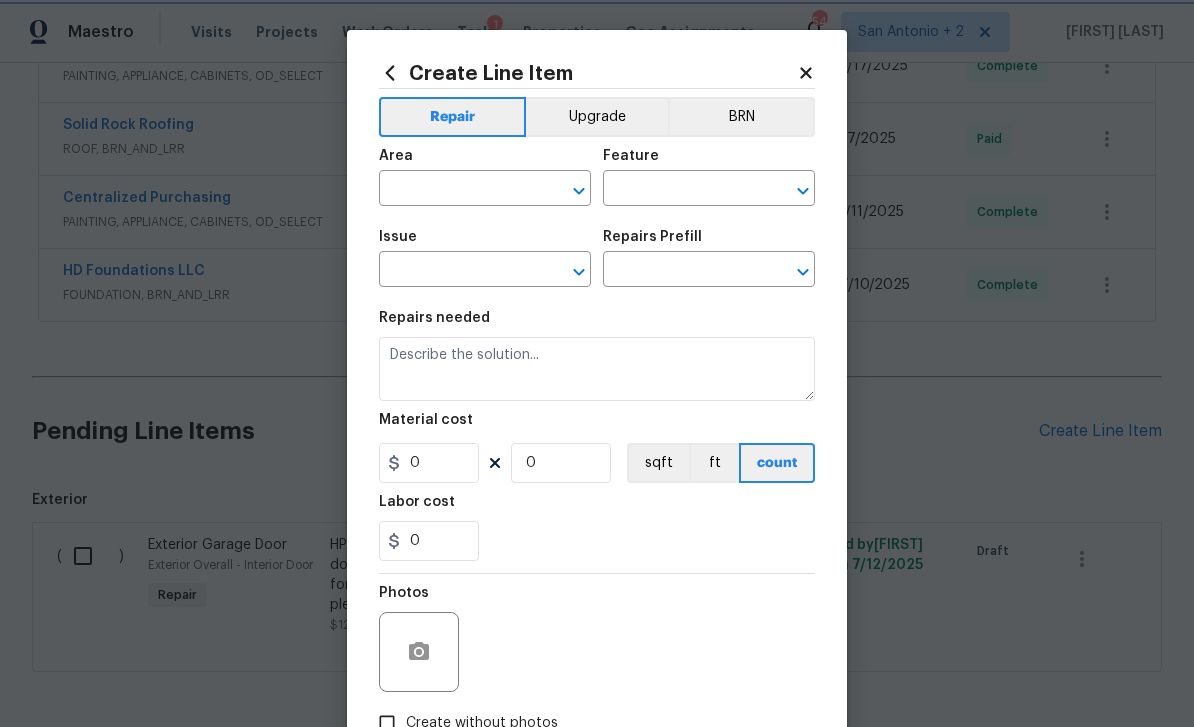type on "Interior Door" 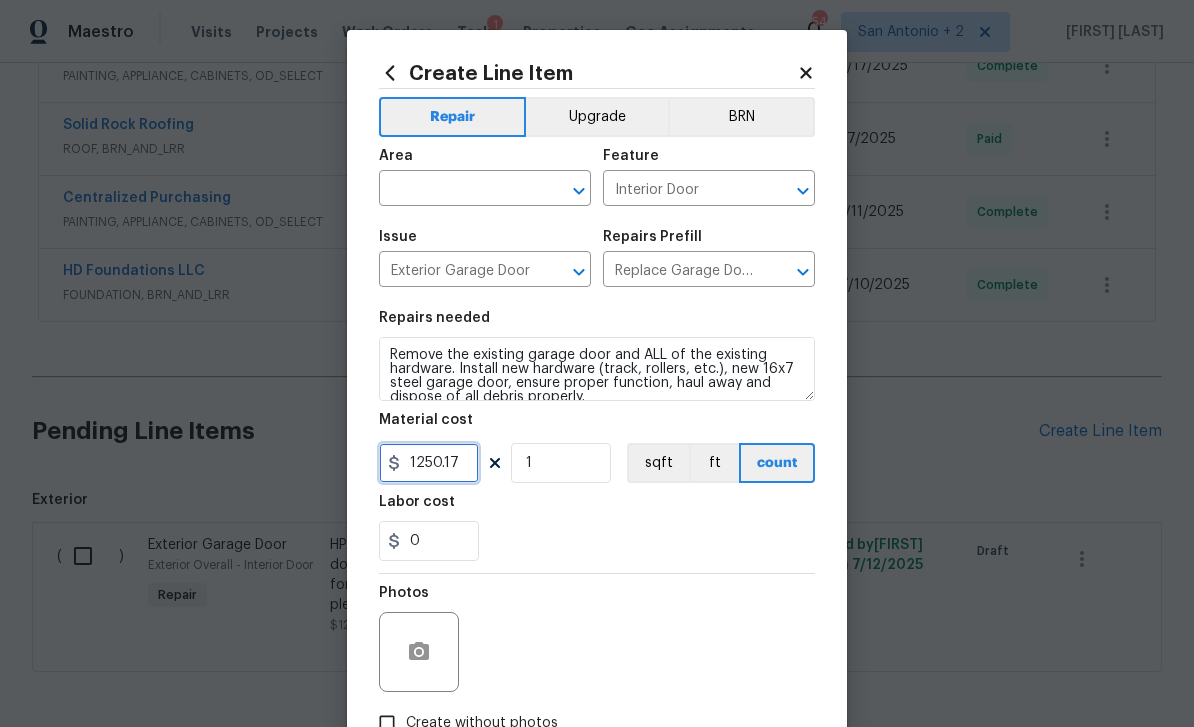 click on "1250.17" at bounding box center (429, 463) 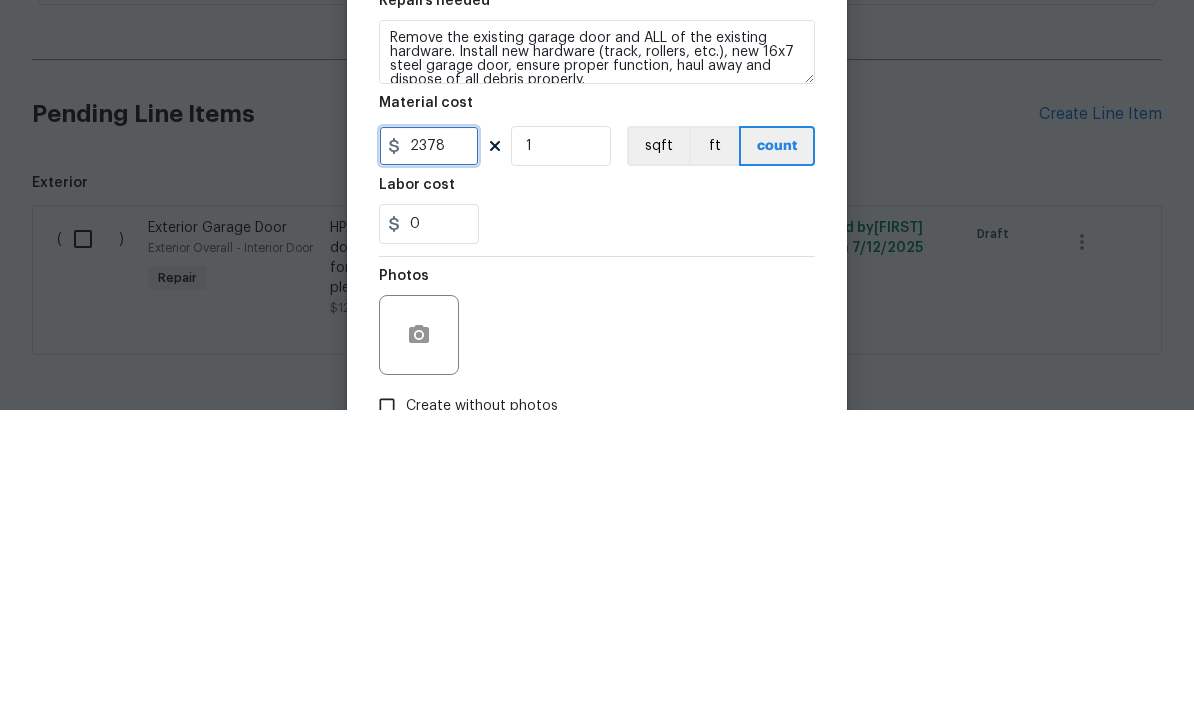 type on "2378" 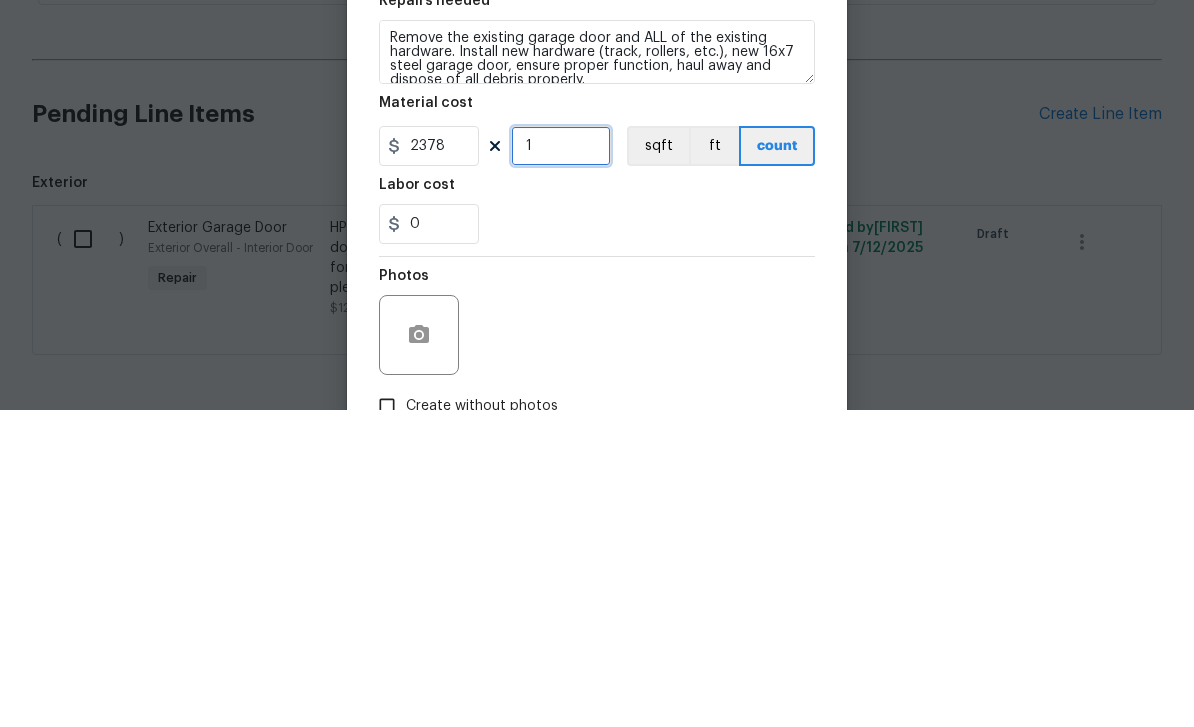 click on "1" at bounding box center [561, 463] 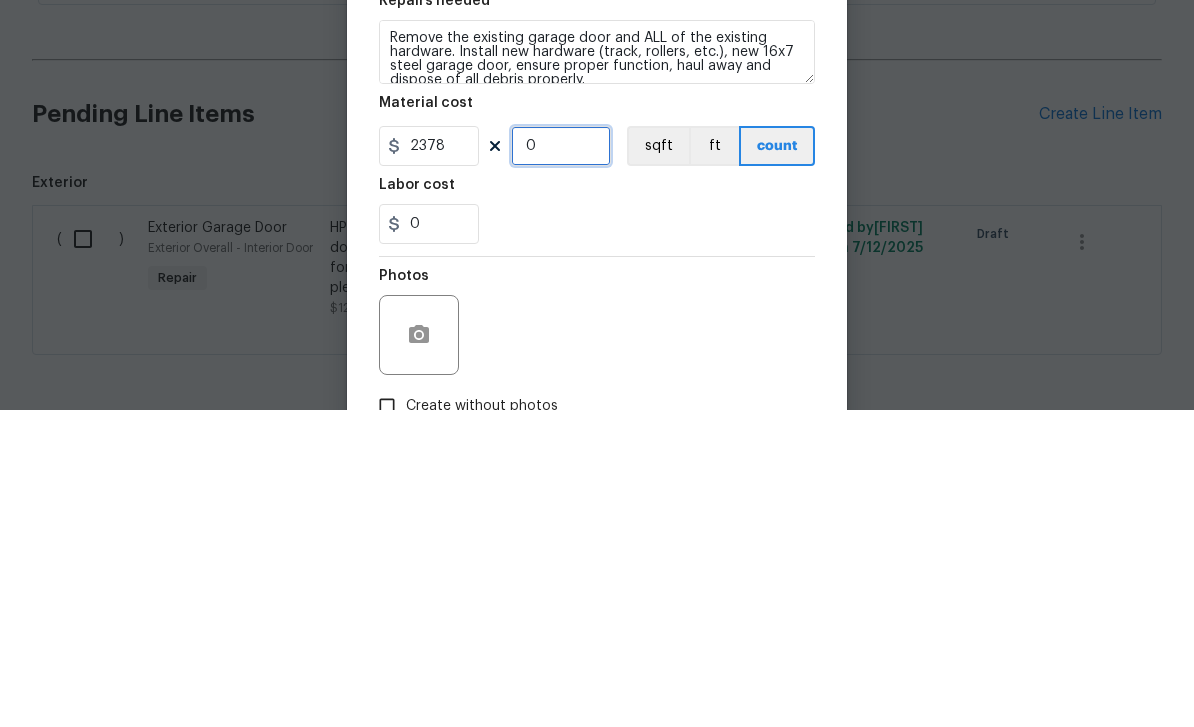 type on "2" 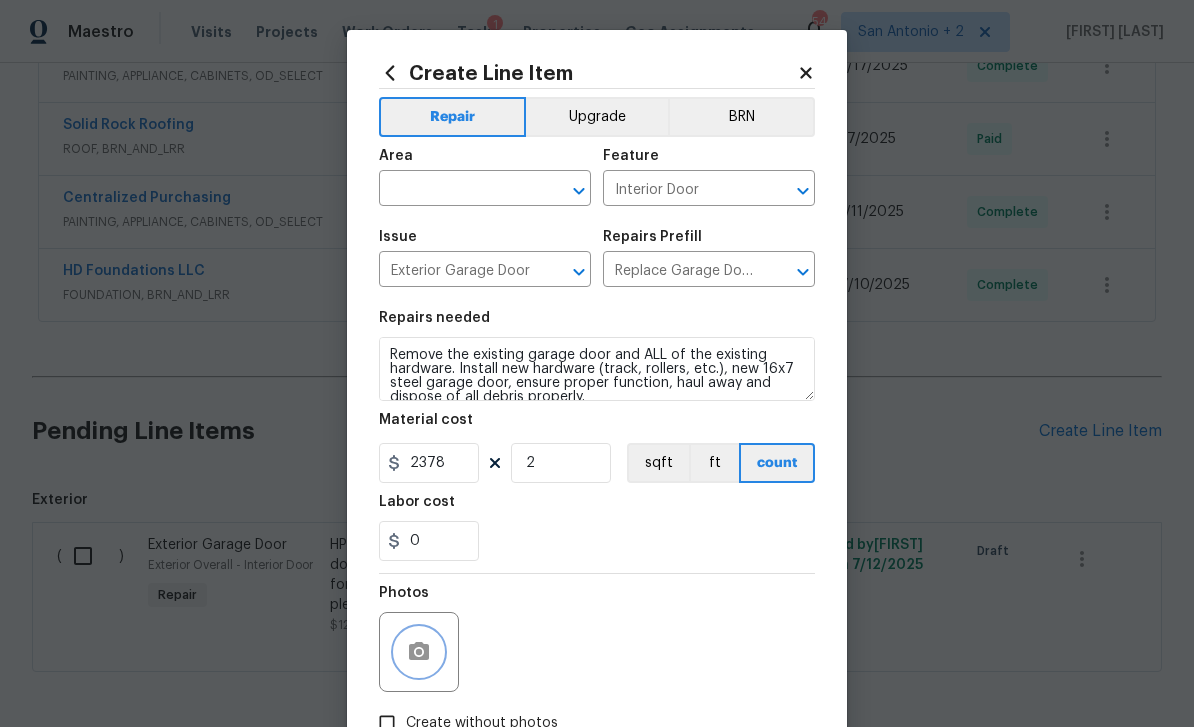 click at bounding box center (419, 652) 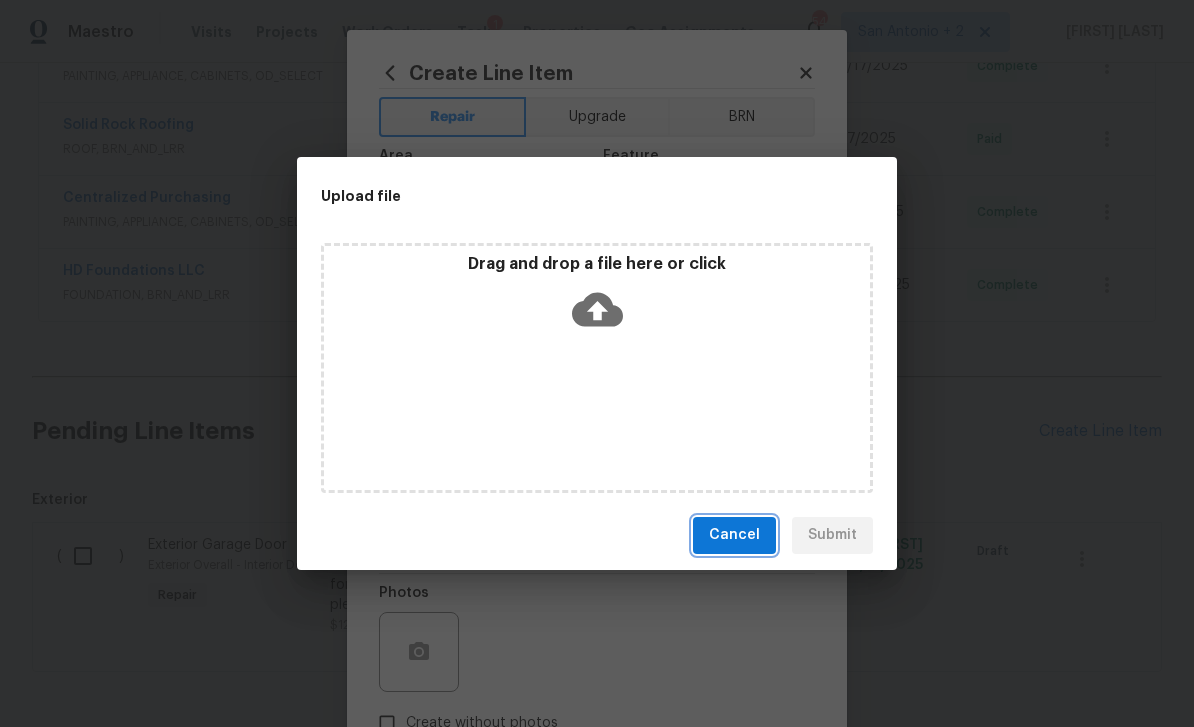 click on "Cancel" at bounding box center (734, 535) 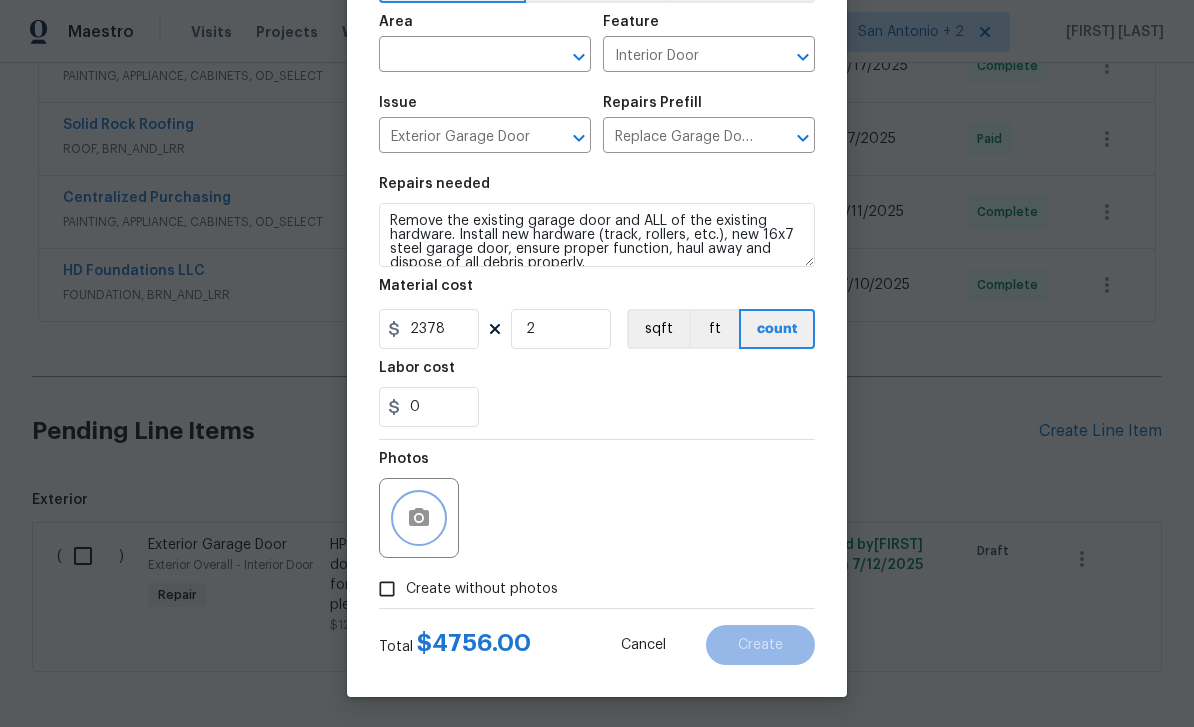 scroll, scrollTop: 138, scrollLeft: 0, axis: vertical 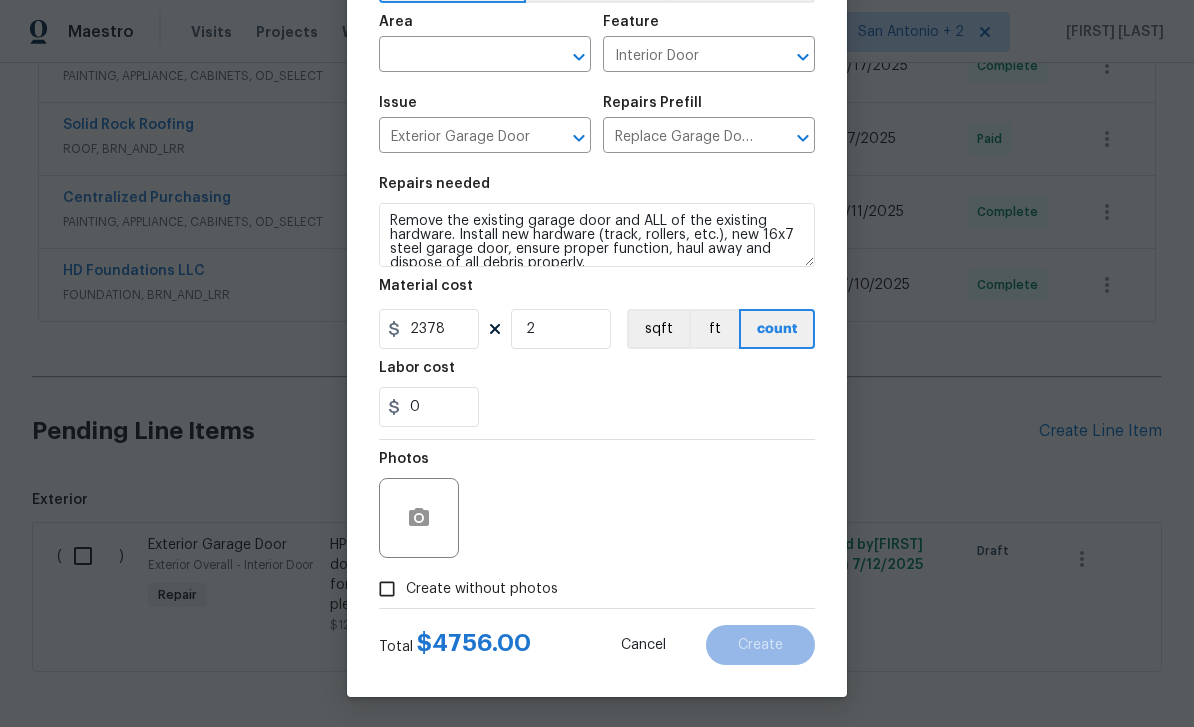 click on "Create without photos" at bounding box center (387, 589) 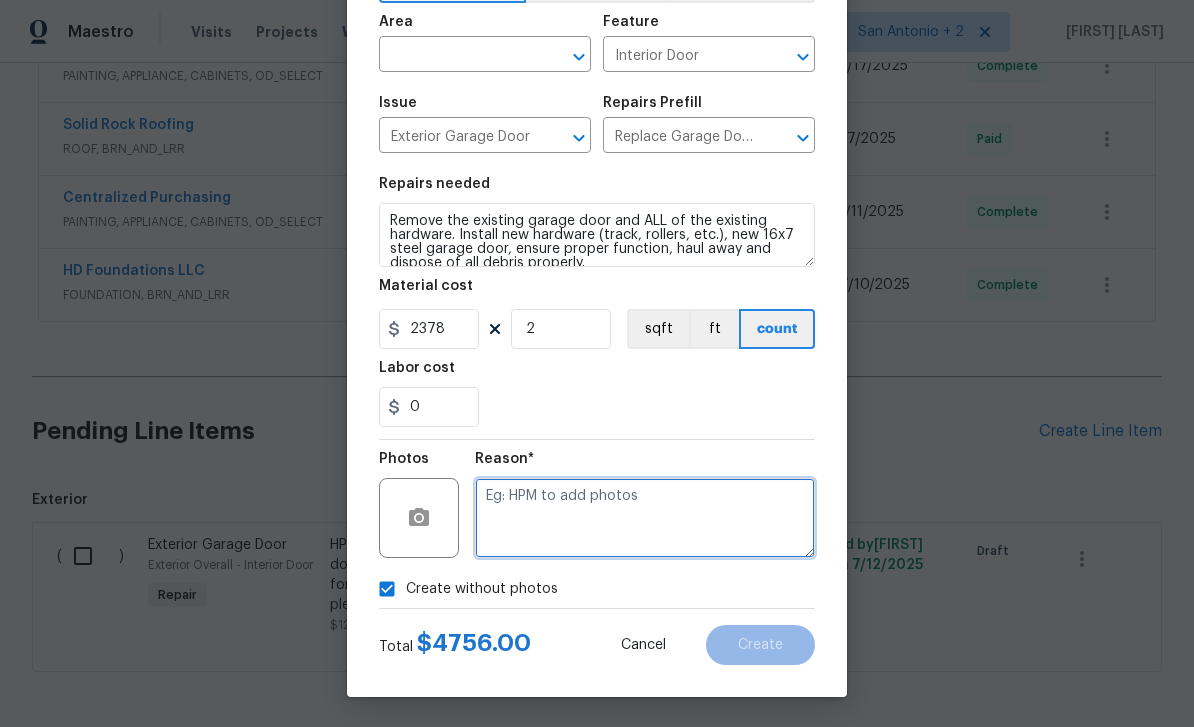 click at bounding box center [645, 518] 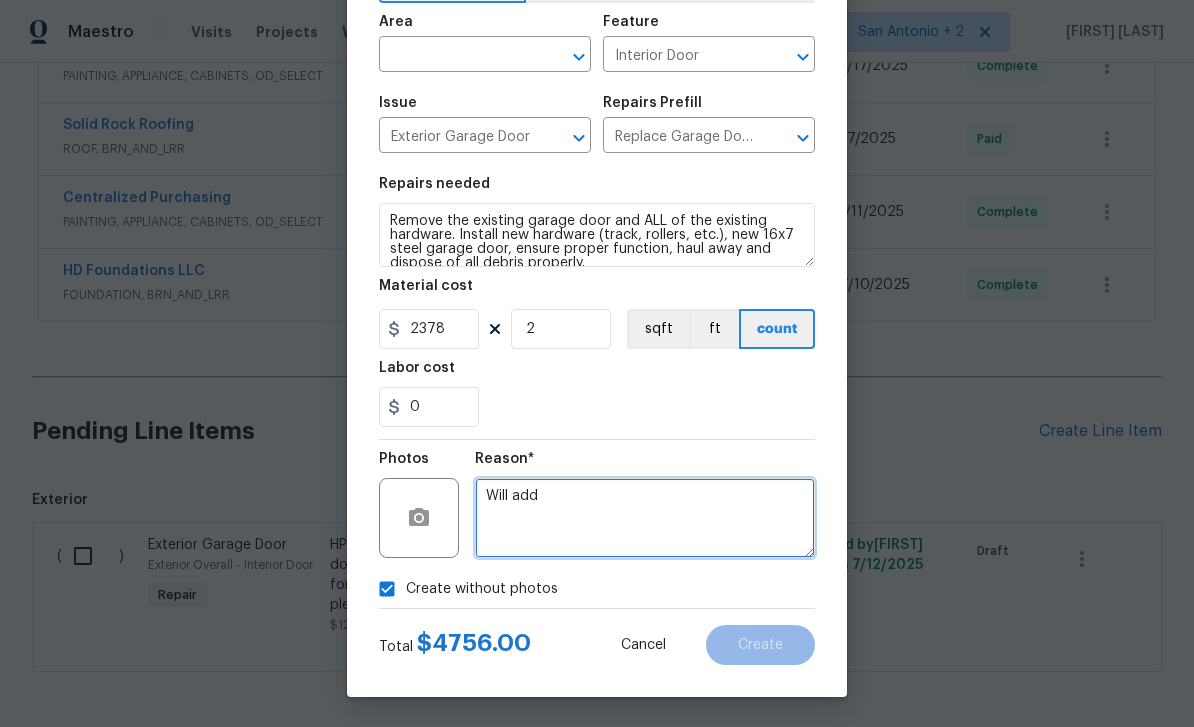 type on "Will add" 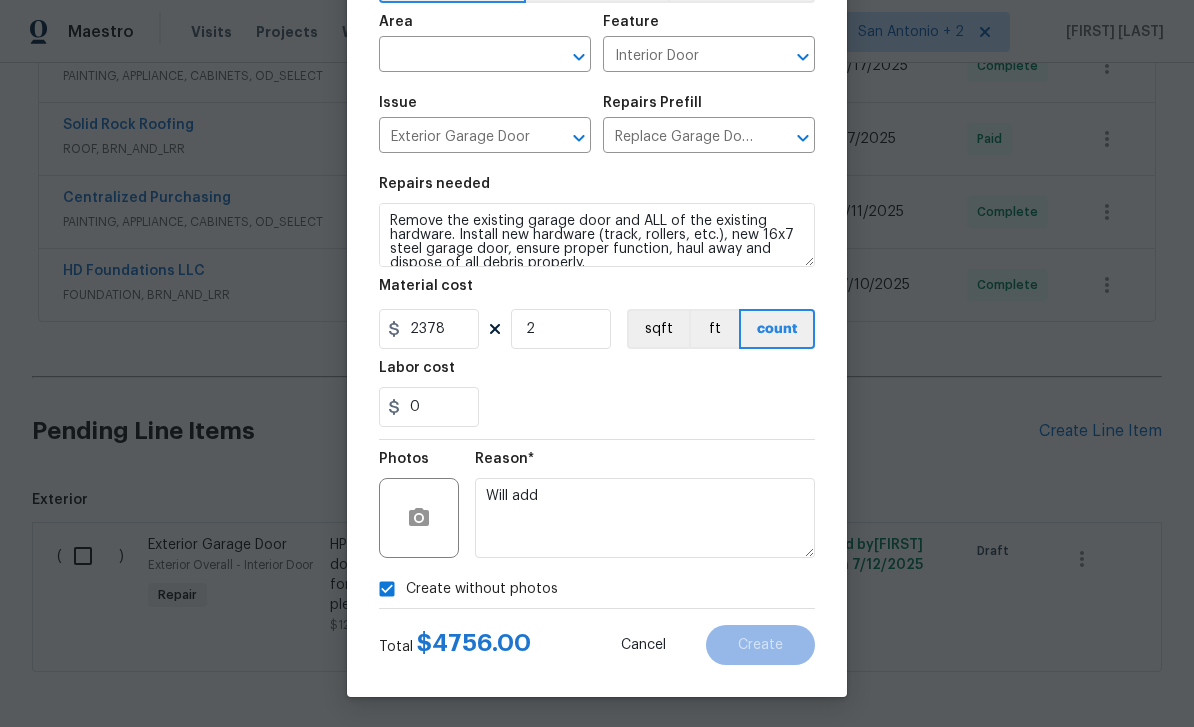 click at bounding box center [457, 56] 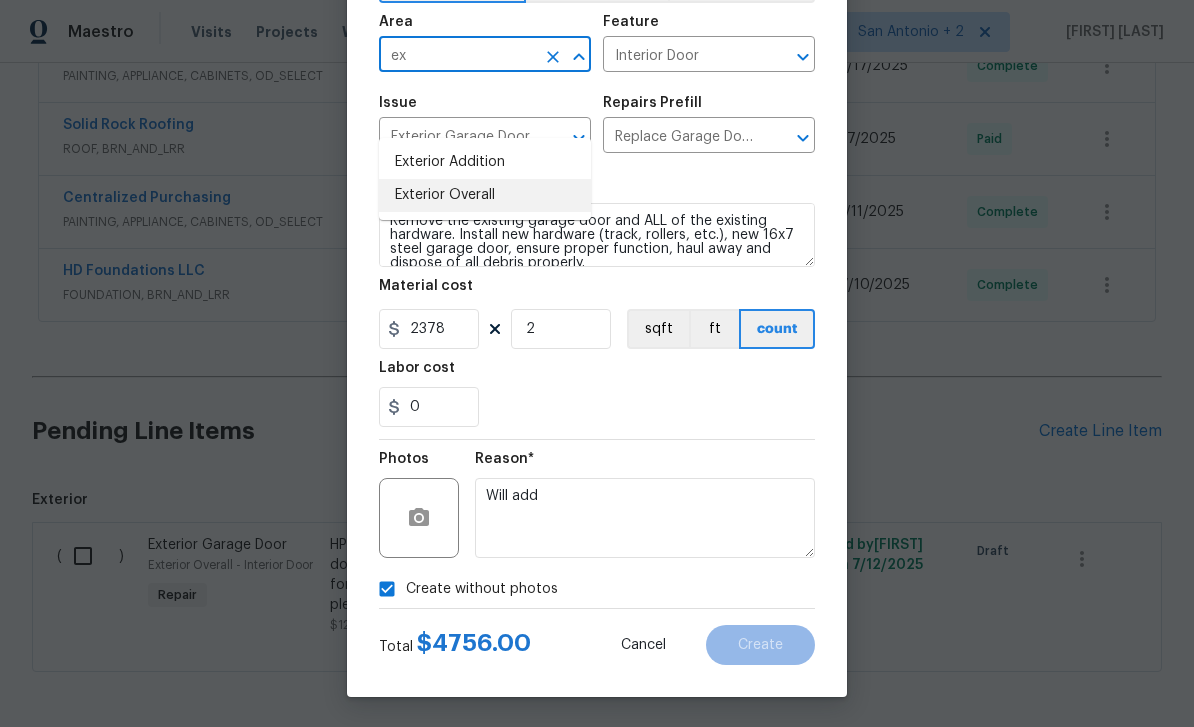 click on "Exterior Overall" at bounding box center (485, 195) 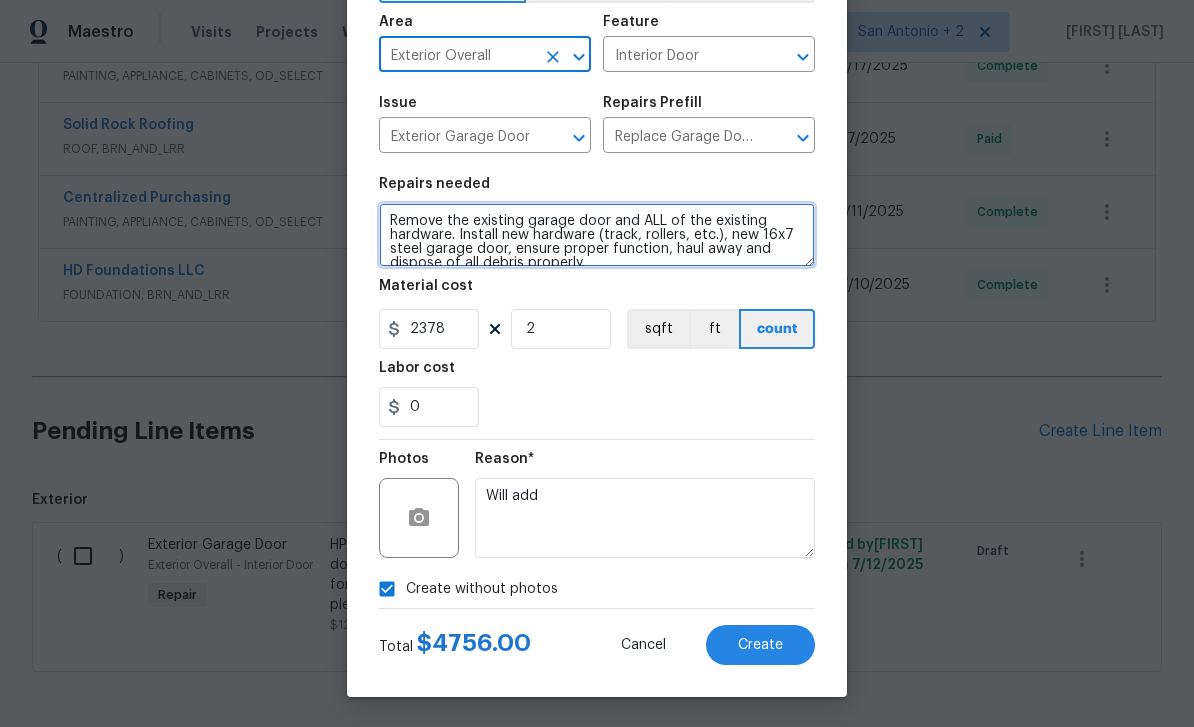 click on "Remove the existing garage door and ALL of the existing hardware. Install new hardware (track, rollers, etc.), new 16x7 steel garage door, ensure proper function, haul away and dispose of all debris properly." at bounding box center (597, 235) 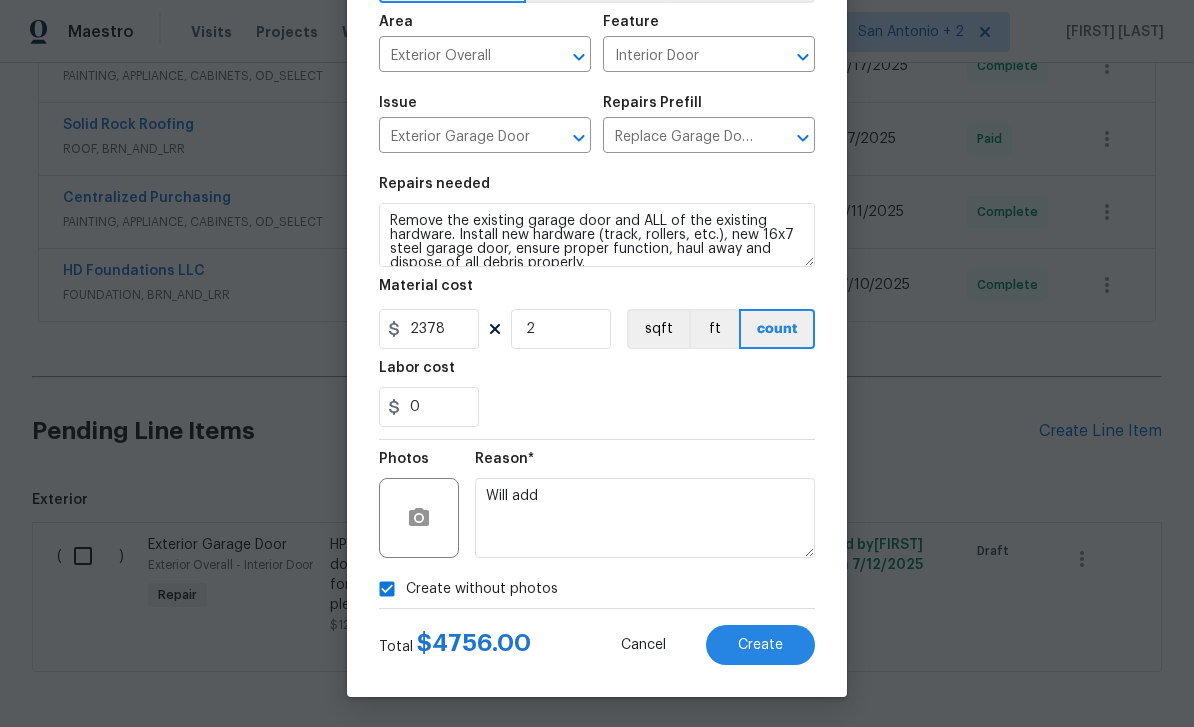 click on "Create" at bounding box center [760, 645] 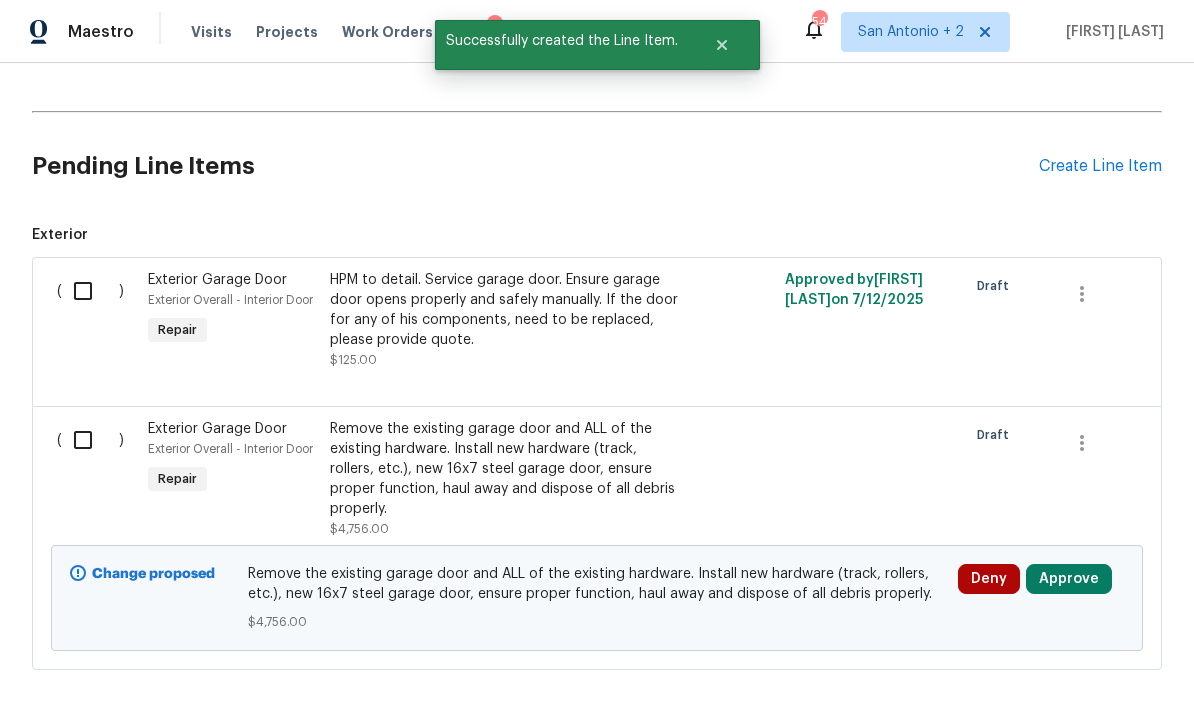 scroll, scrollTop: 1359, scrollLeft: 0, axis: vertical 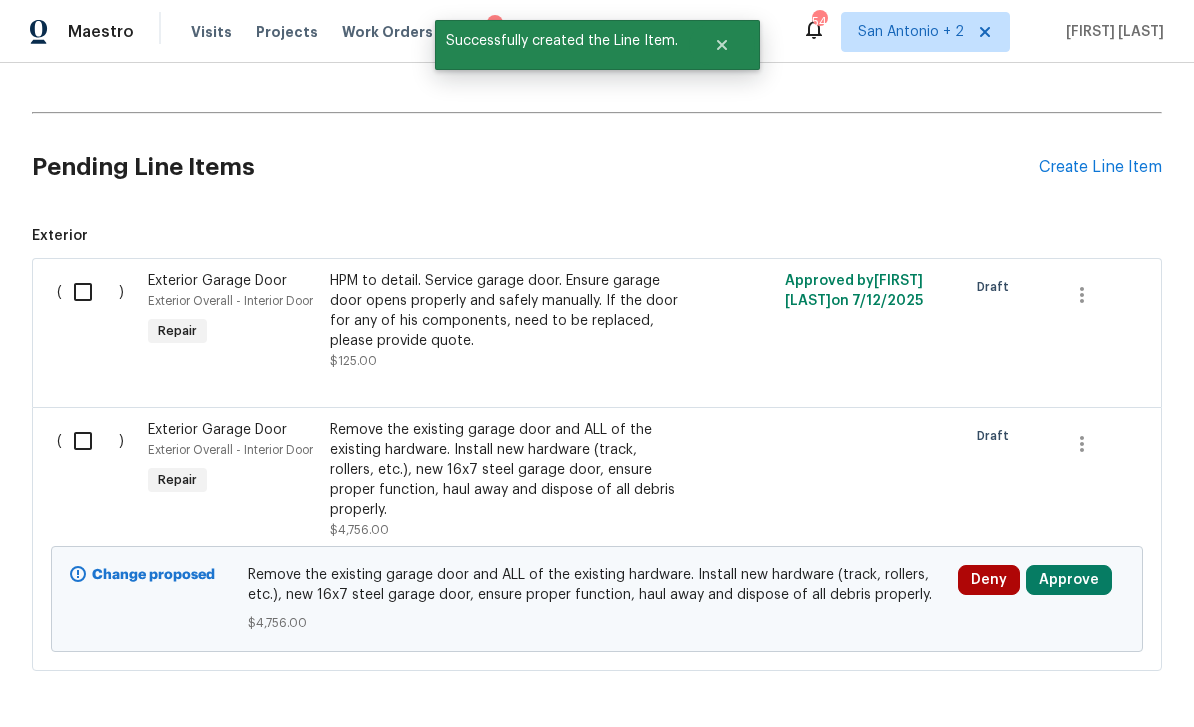 click on "Approve" at bounding box center (1069, 580) 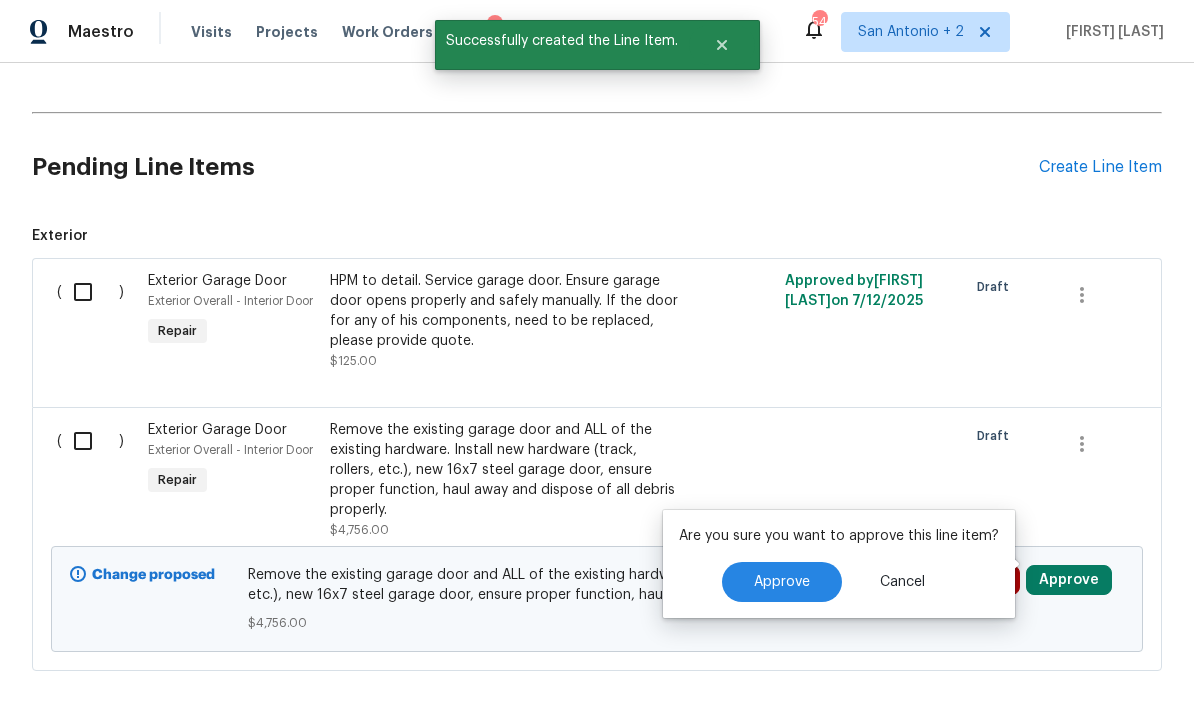 click on "Approve" at bounding box center [782, 582] 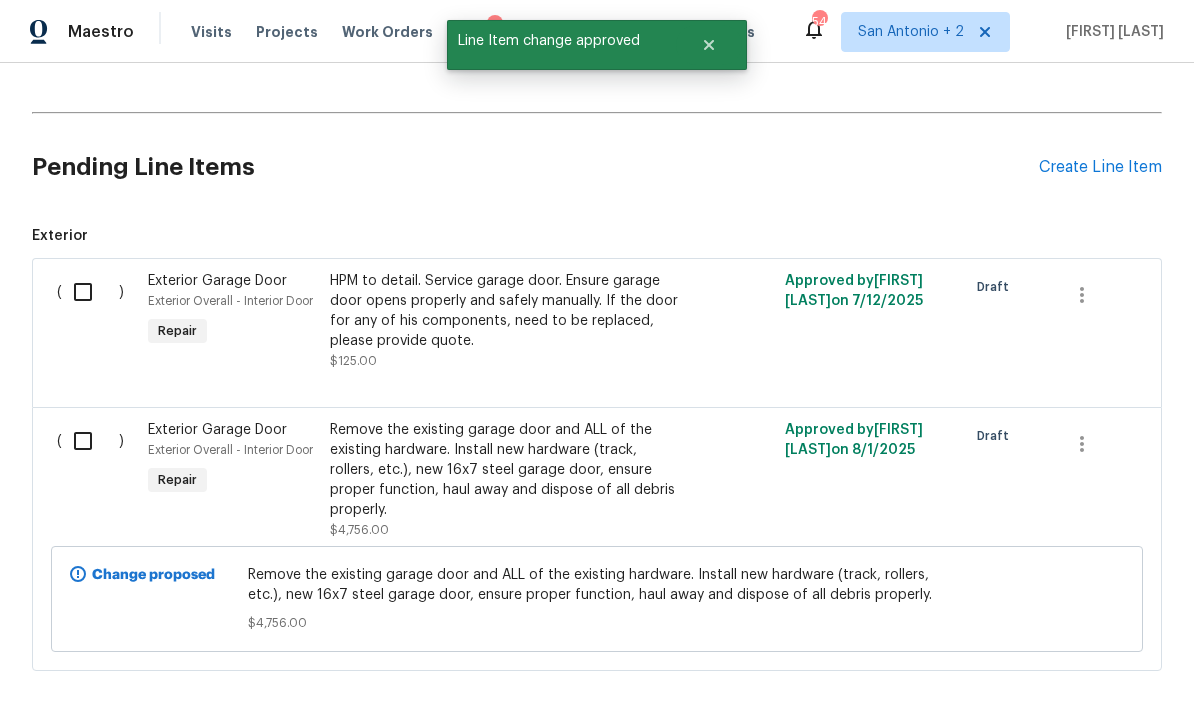 click at bounding box center (90, 441) 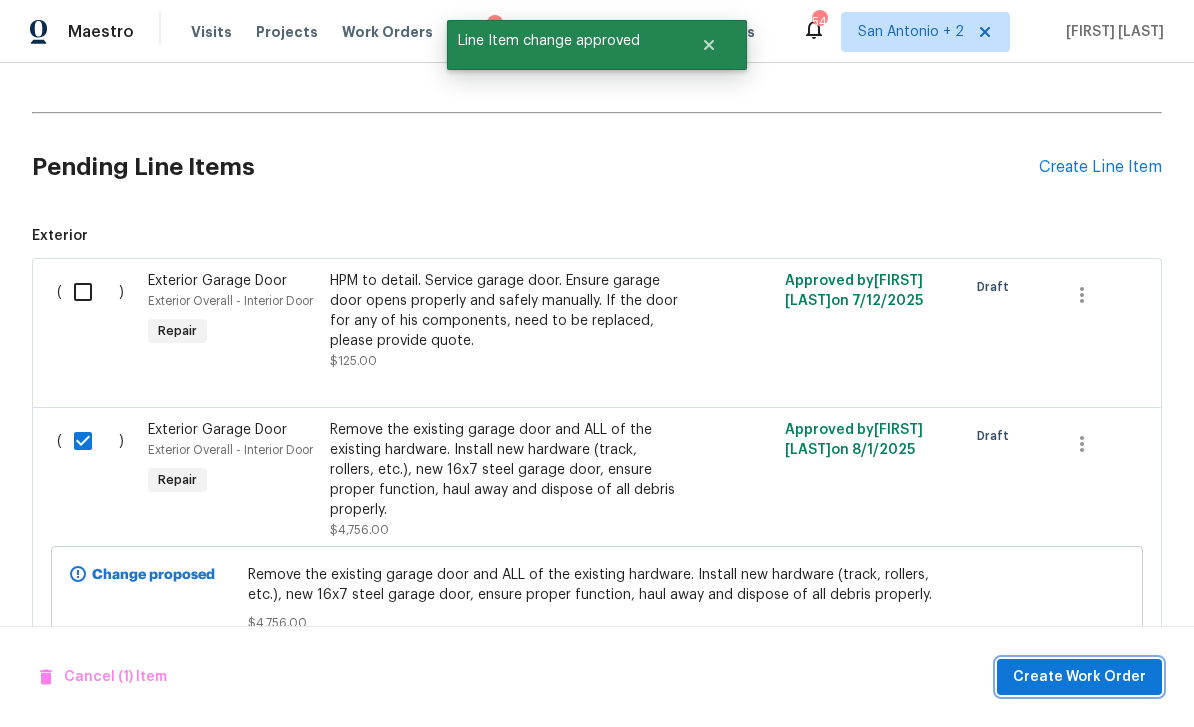 click on "Create Work Order" at bounding box center (1079, 677) 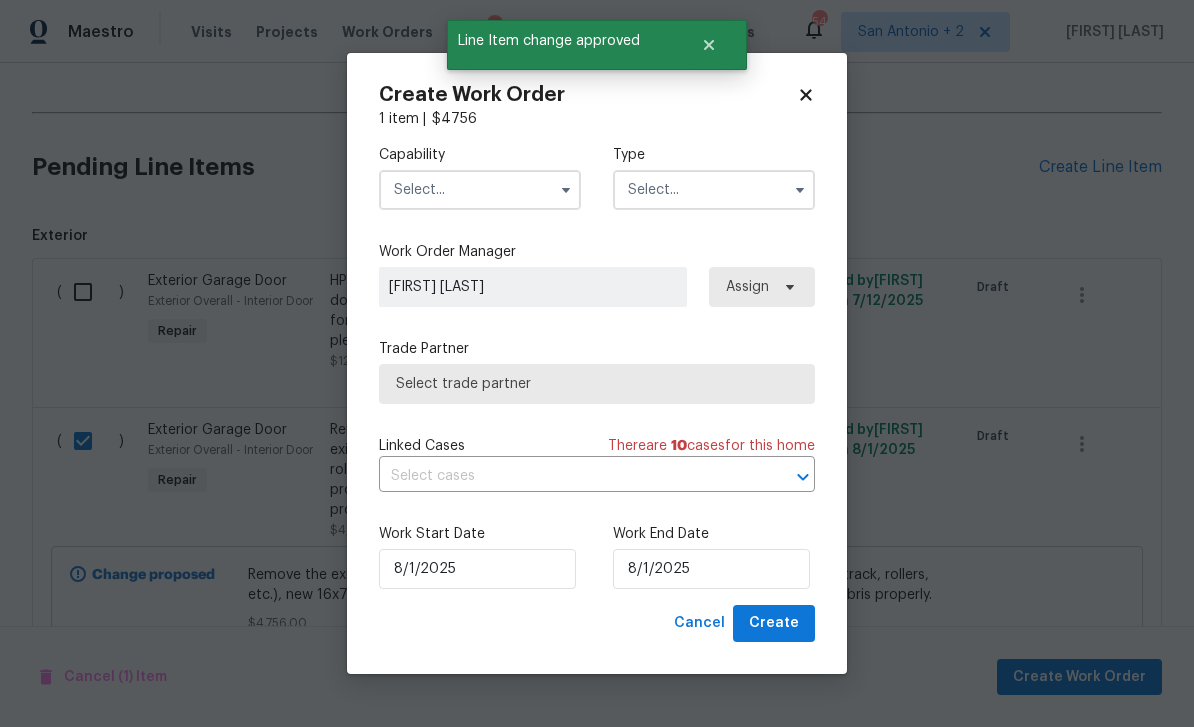 click at bounding box center (480, 190) 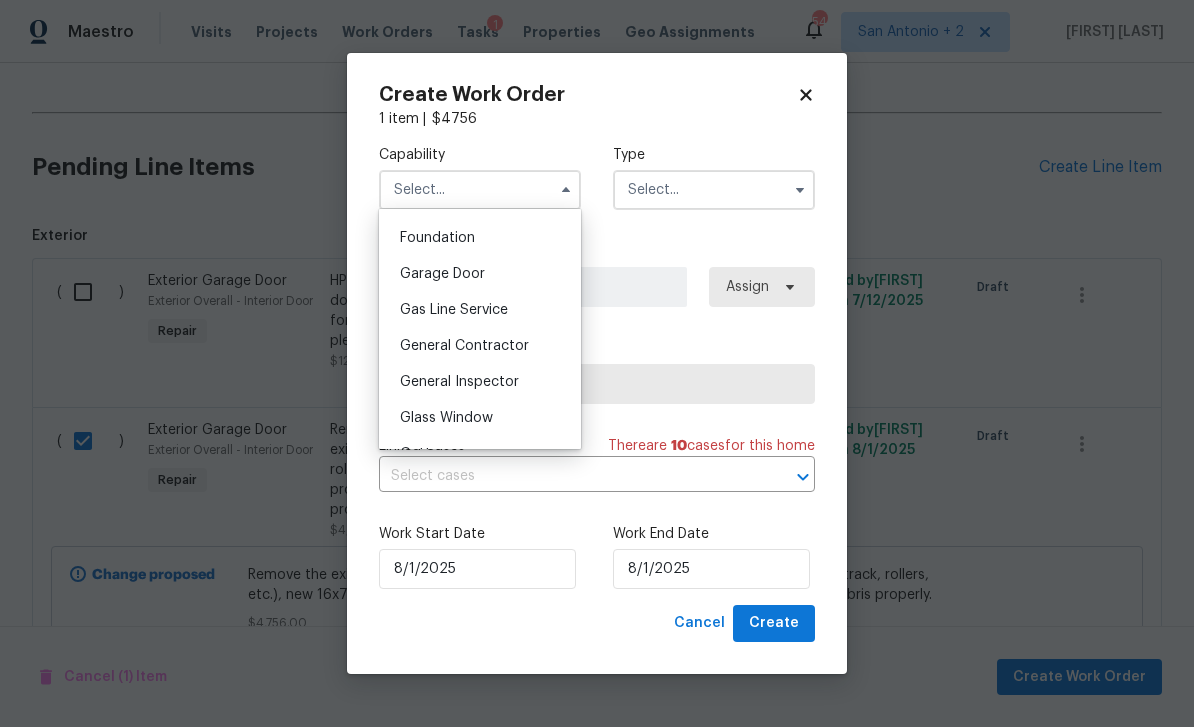 scroll, scrollTop: 849, scrollLeft: 0, axis: vertical 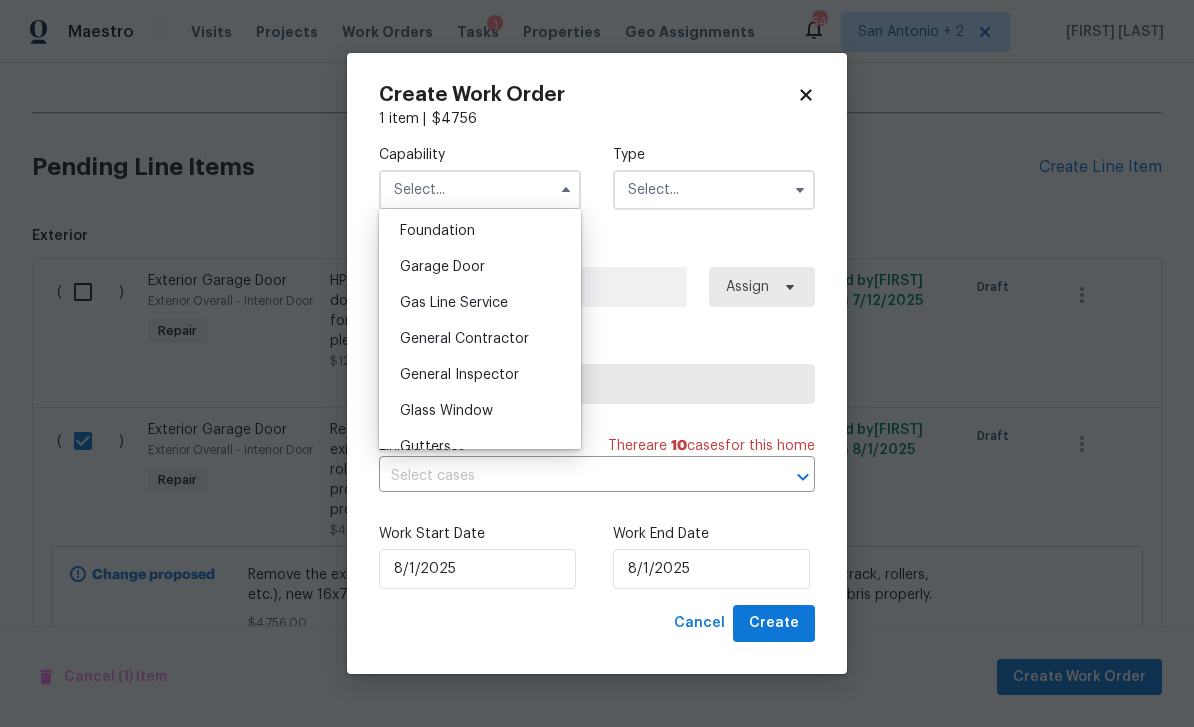 click on "General Contractor" at bounding box center [464, 339] 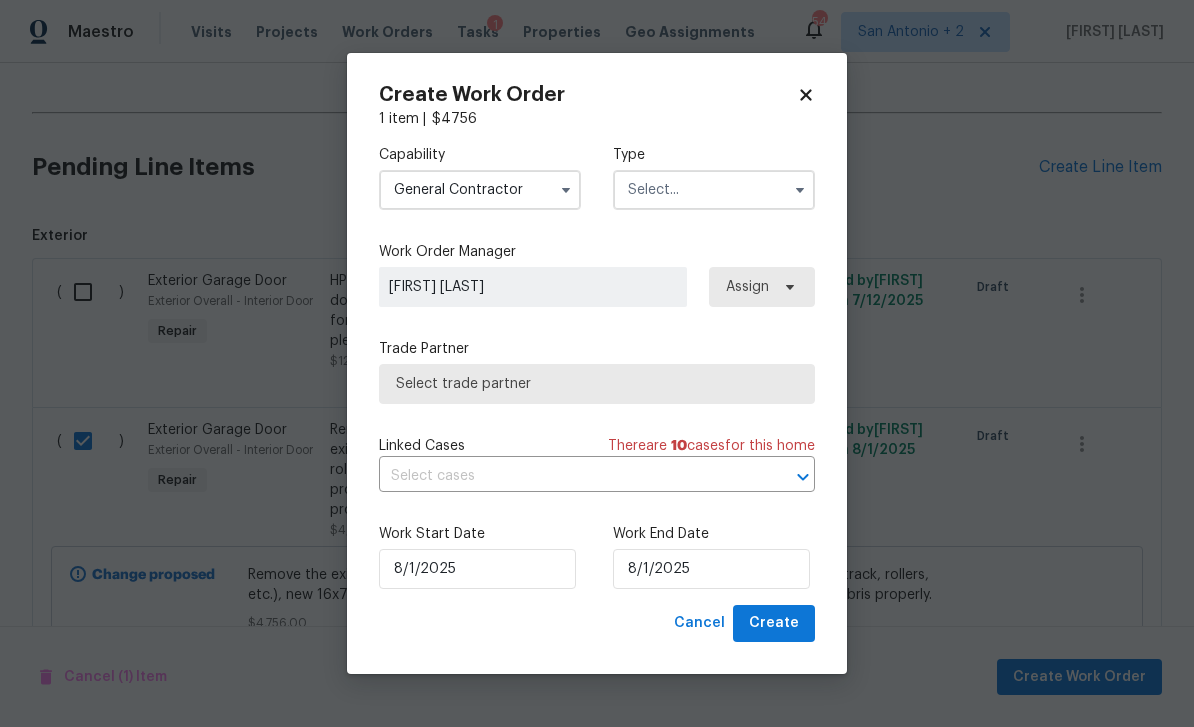 click at bounding box center [714, 190] 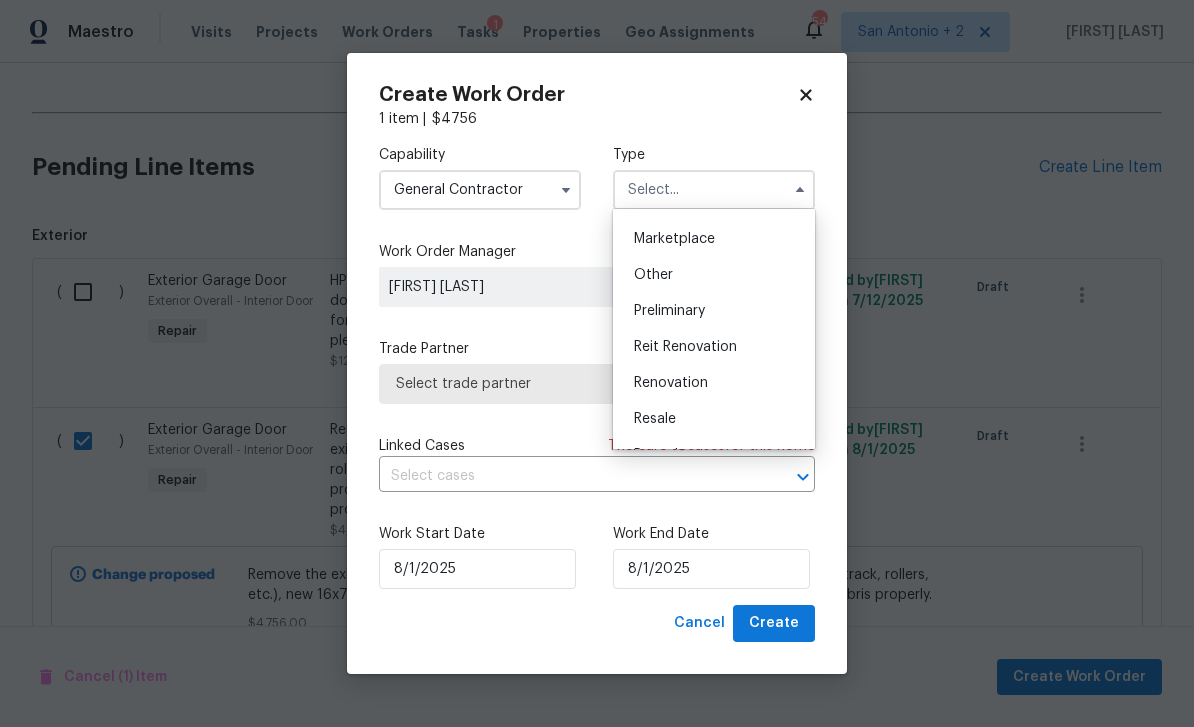 scroll, scrollTop: 389, scrollLeft: 0, axis: vertical 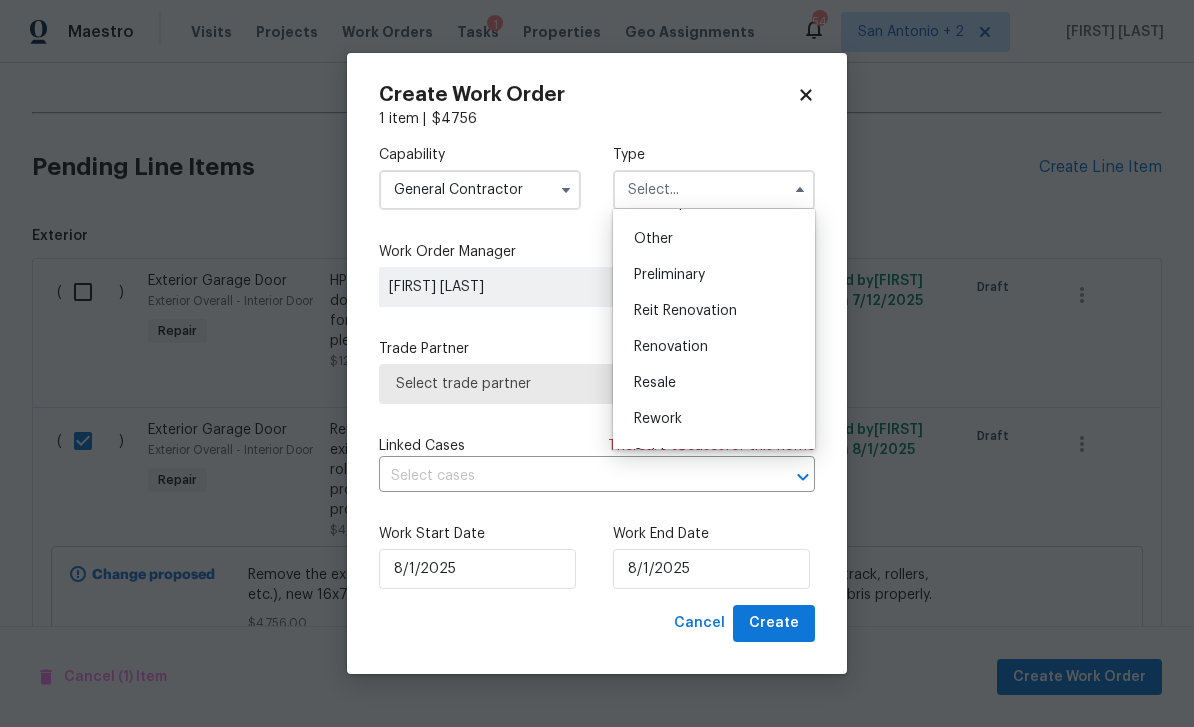 click on "Renovation" at bounding box center [714, 347] 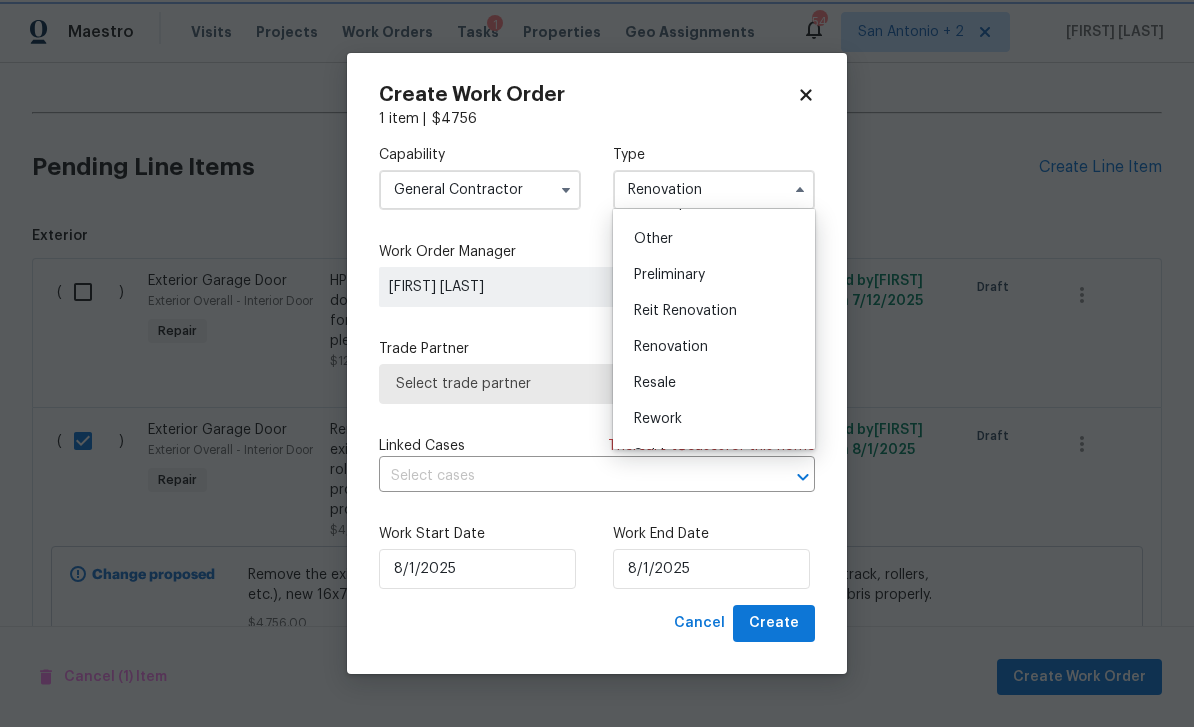 scroll, scrollTop: 0, scrollLeft: 0, axis: both 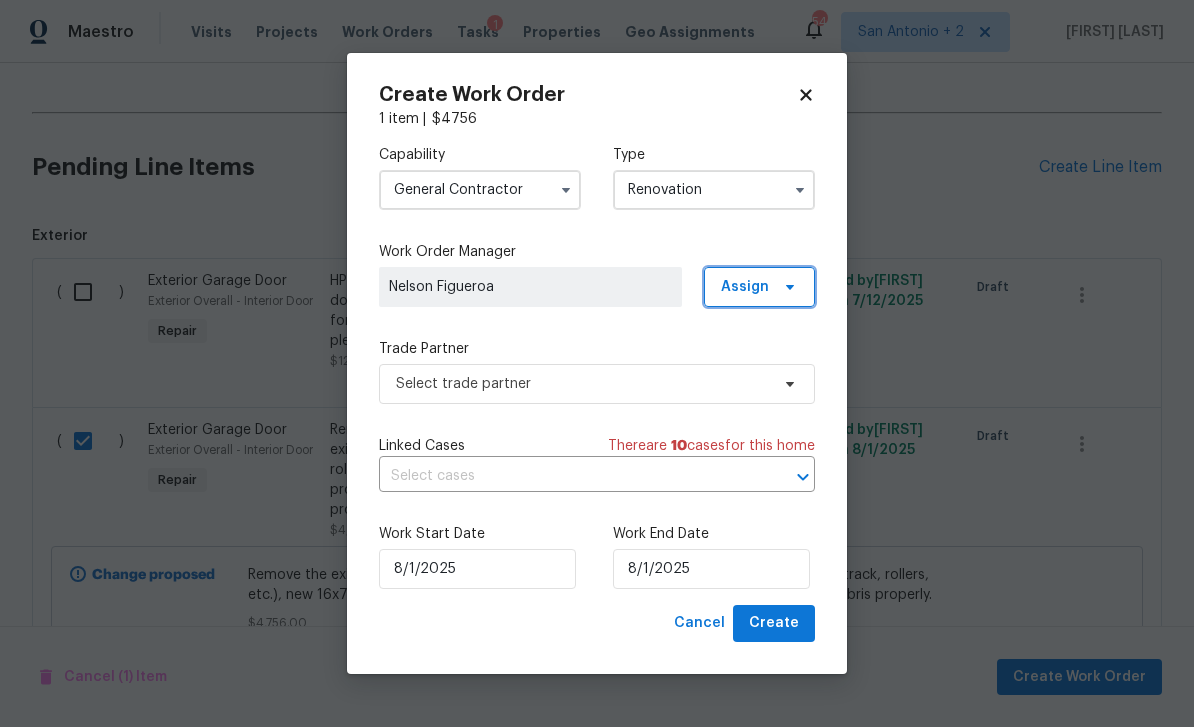click 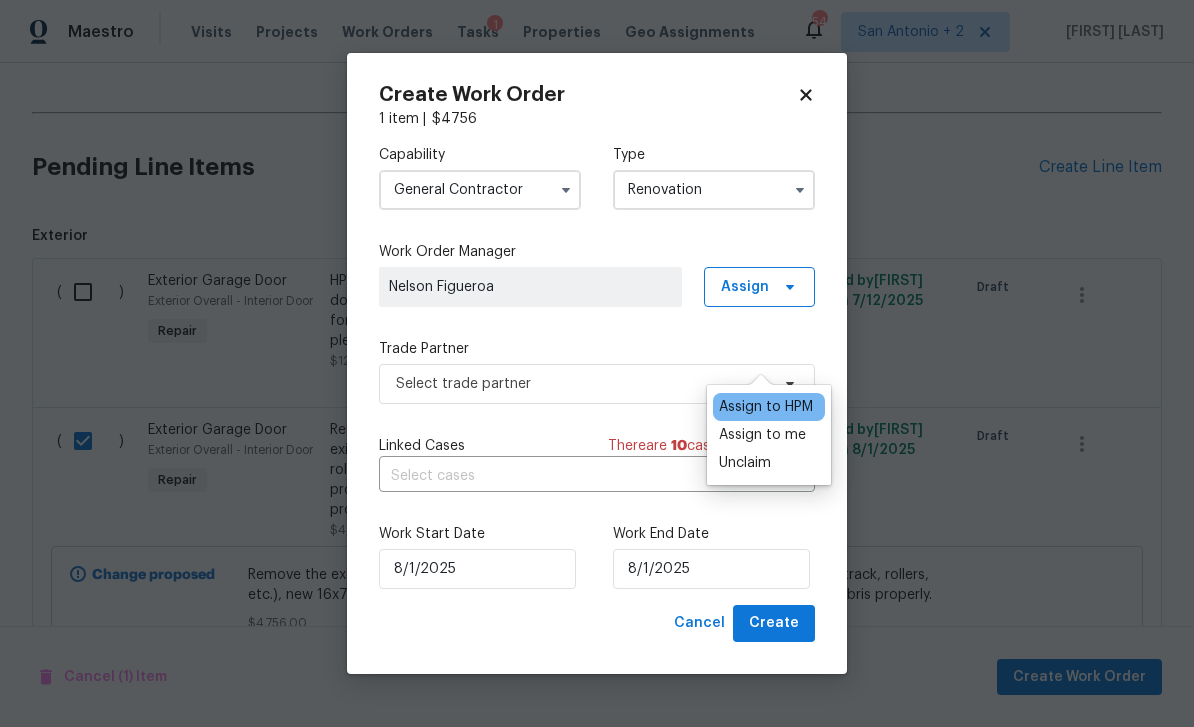 click on "Assign to me" at bounding box center (762, 435) 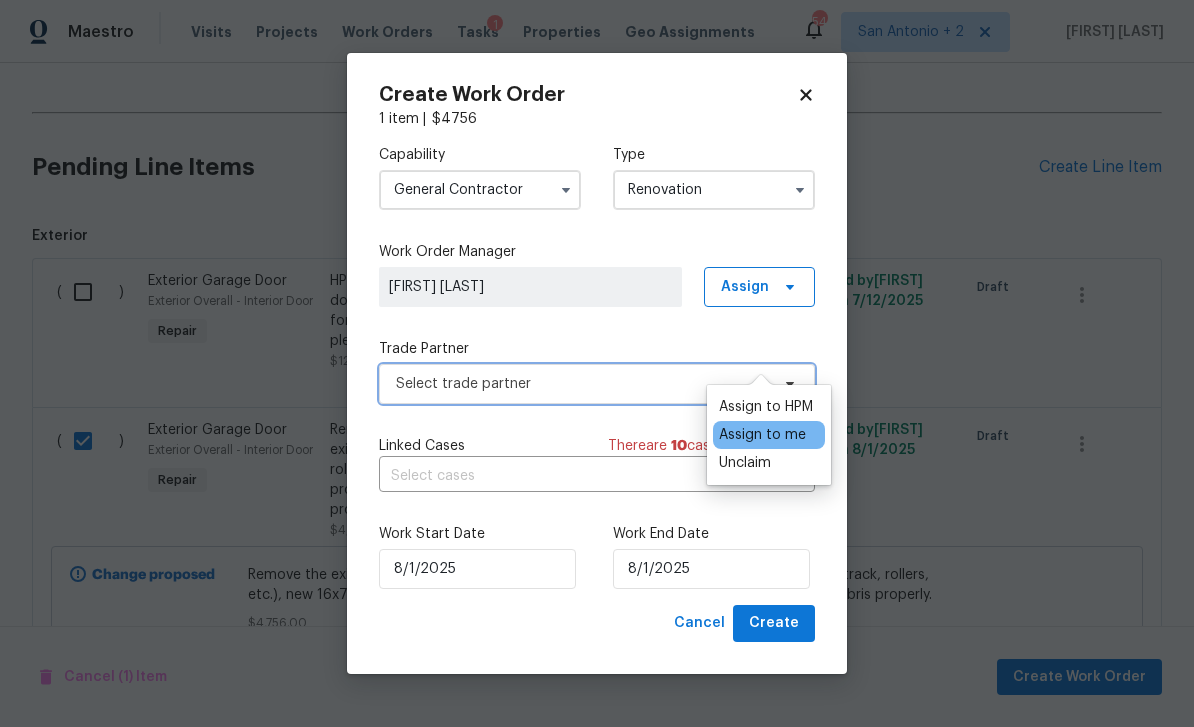 click on "Select trade partner" at bounding box center (582, 384) 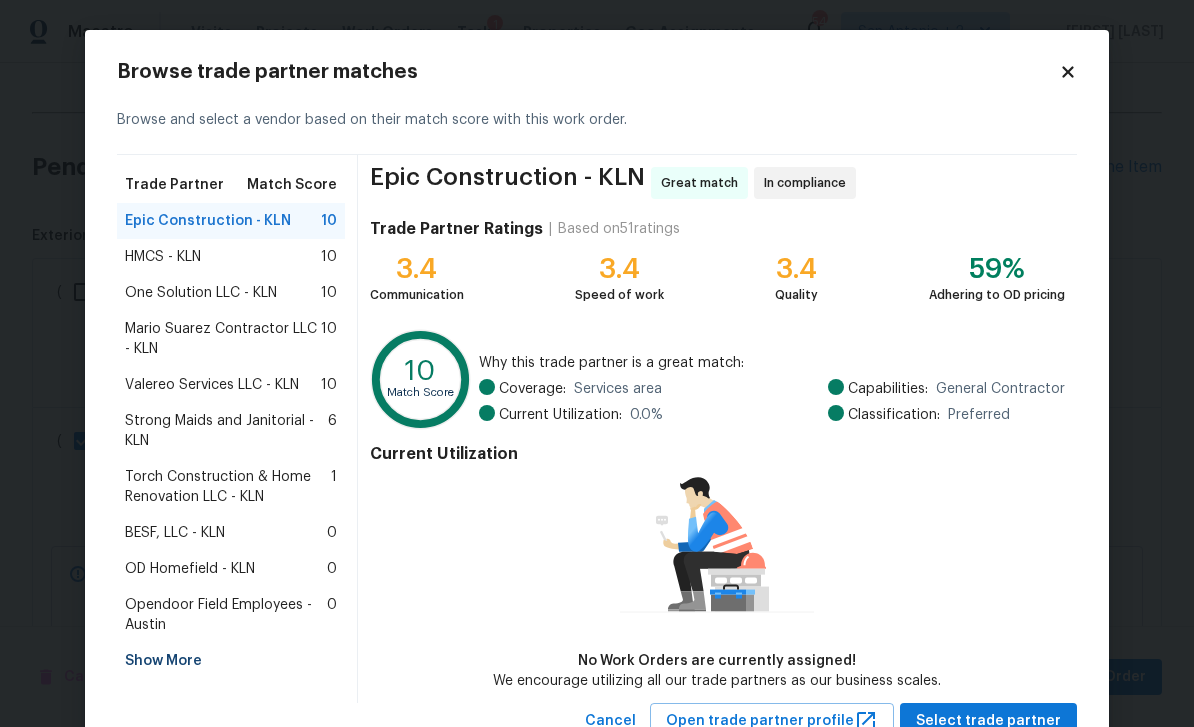 click on "Valereo Services LLC - KLN" at bounding box center [212, 385] 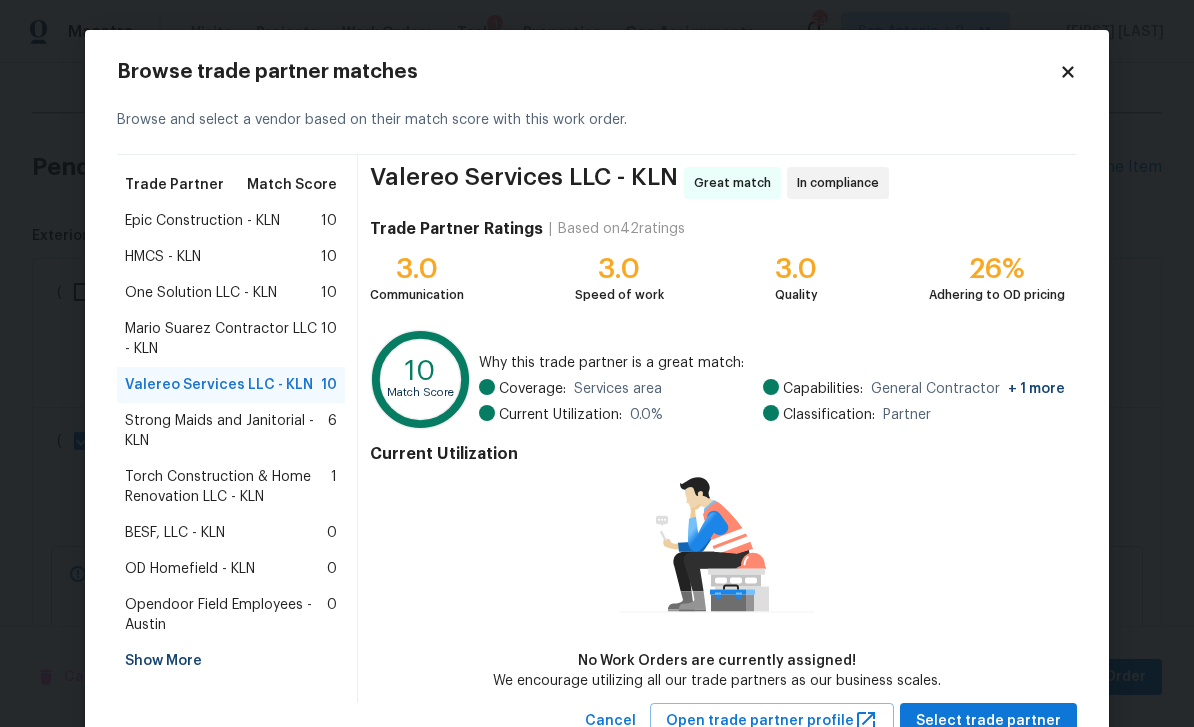 click on "Valereo Services LLC - KLN  Great match In compliance Trade Partner Ratings    |    Based on  42  ratings 3.0 Communication 3.0 Speed of work 3.0 Quality 26% Adhering to OD pricing 10 Match Score Why this trade partner is a great match: Coverage: Services area Current Utilization: 0.0 % Capabilities: General Contractor + 1 more Classification: Partner Current Utilization No Work Orders are currently assigned! We encourage utilizing all our trade partners as our business scales." at bounding box center (717, 429) 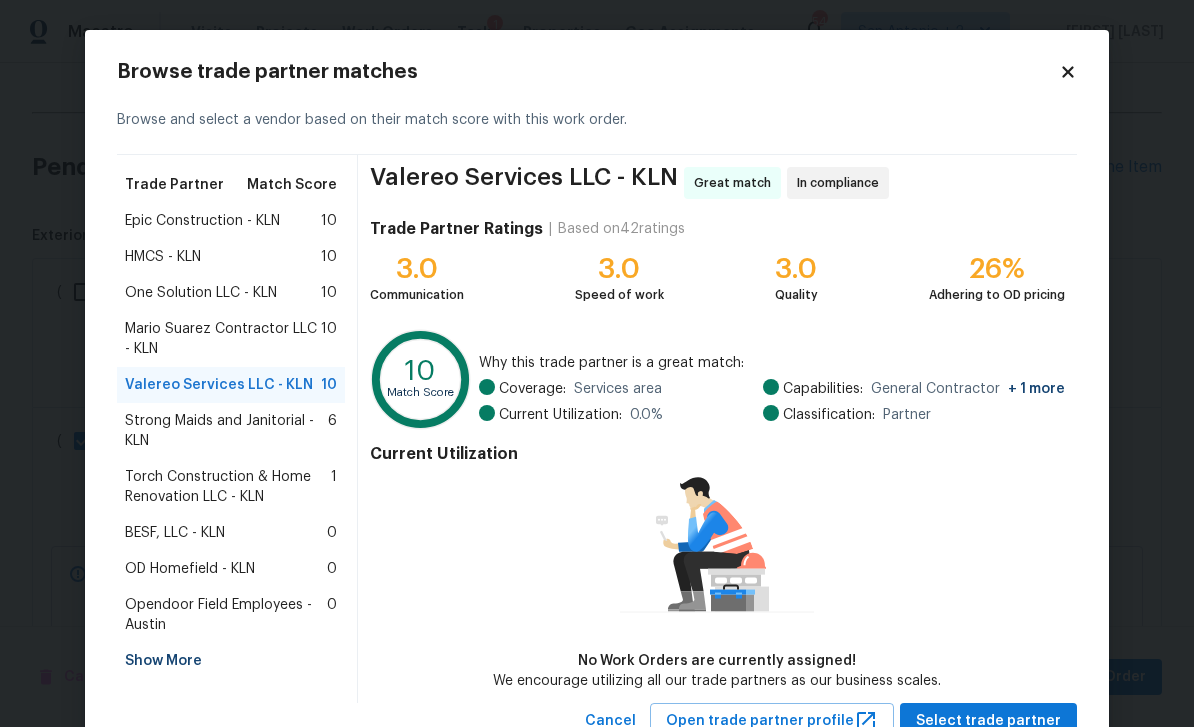 click on "Valereo Services LLC - KLN  Great match In compliance Trade Partner Ratings    |    Based on  42  ratings 3.0 Communication 3.0 Speed of work 3.0 Quality 26% Adhering to OD pricing 10 Match Score Why this trade partner is a great match: Coverage: Services area Current Utilization: 0.0 % Capabilities: General Contractor + 1 more Classification: Partner Current Utilization No Work Orders are currently assigned! We encourage utilizing all our trade partners as our business scales." at bounding box center (717, 429) 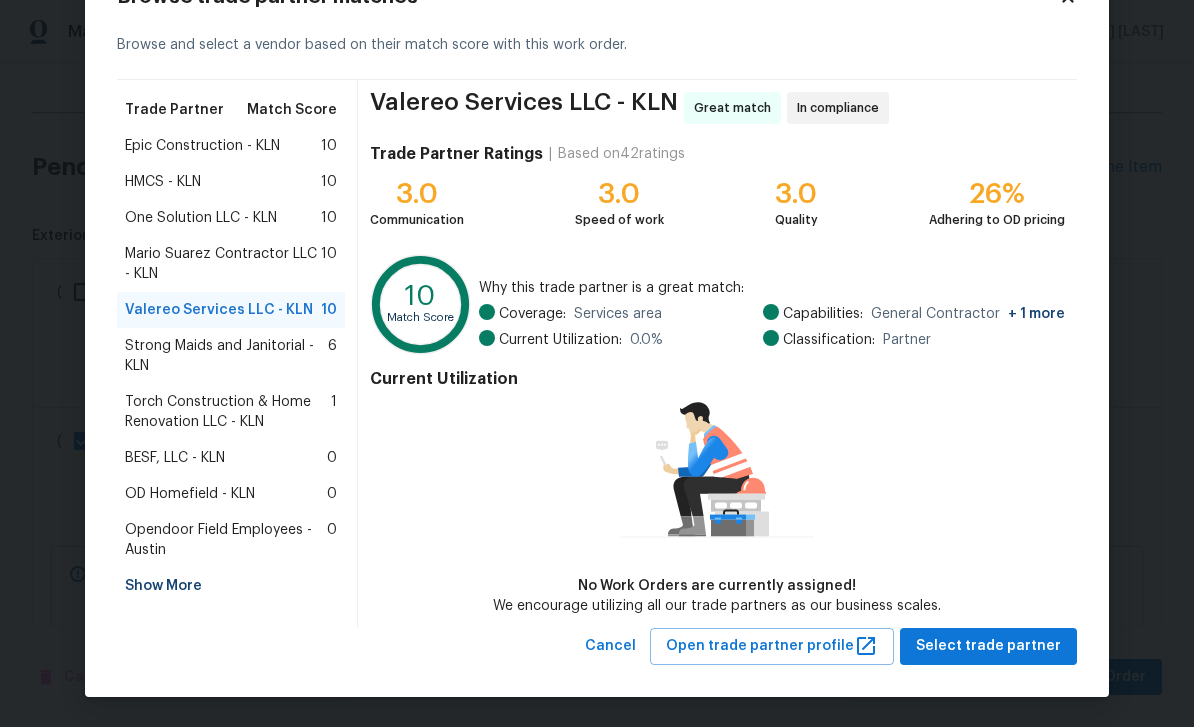 scroll, scrollTop: 74, scrollLeft: 0, axis: vertical 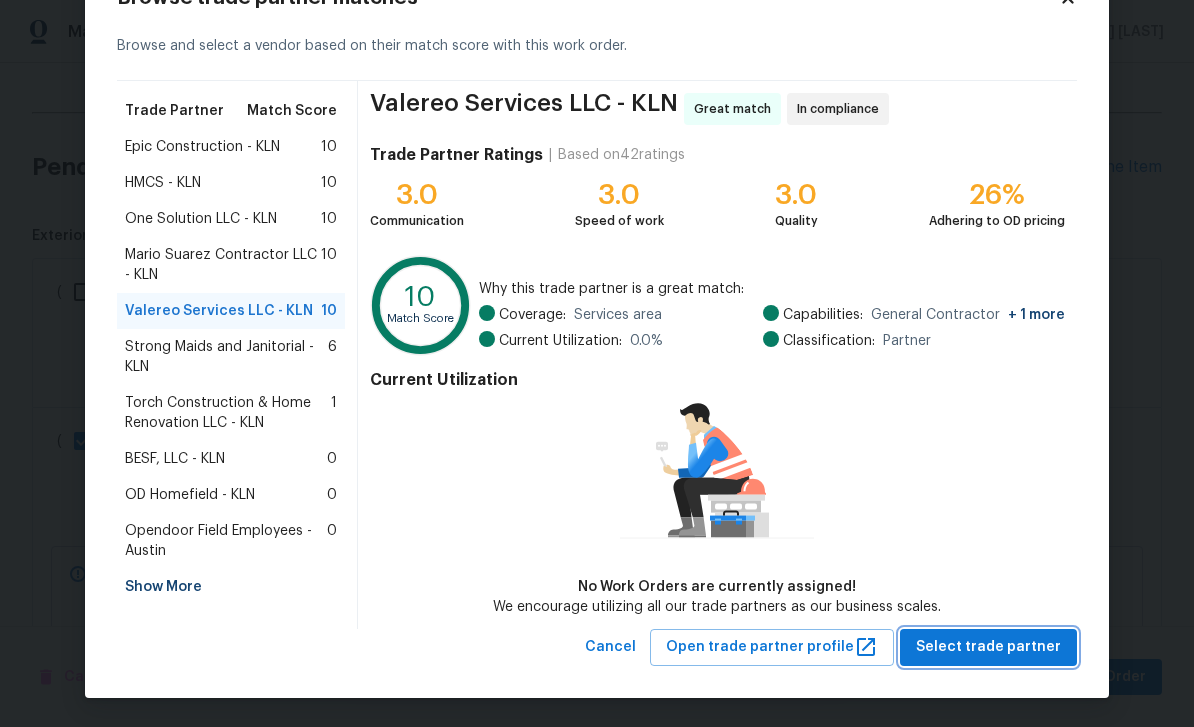 click on "Select trade partner" at bounding box center [988, 647] 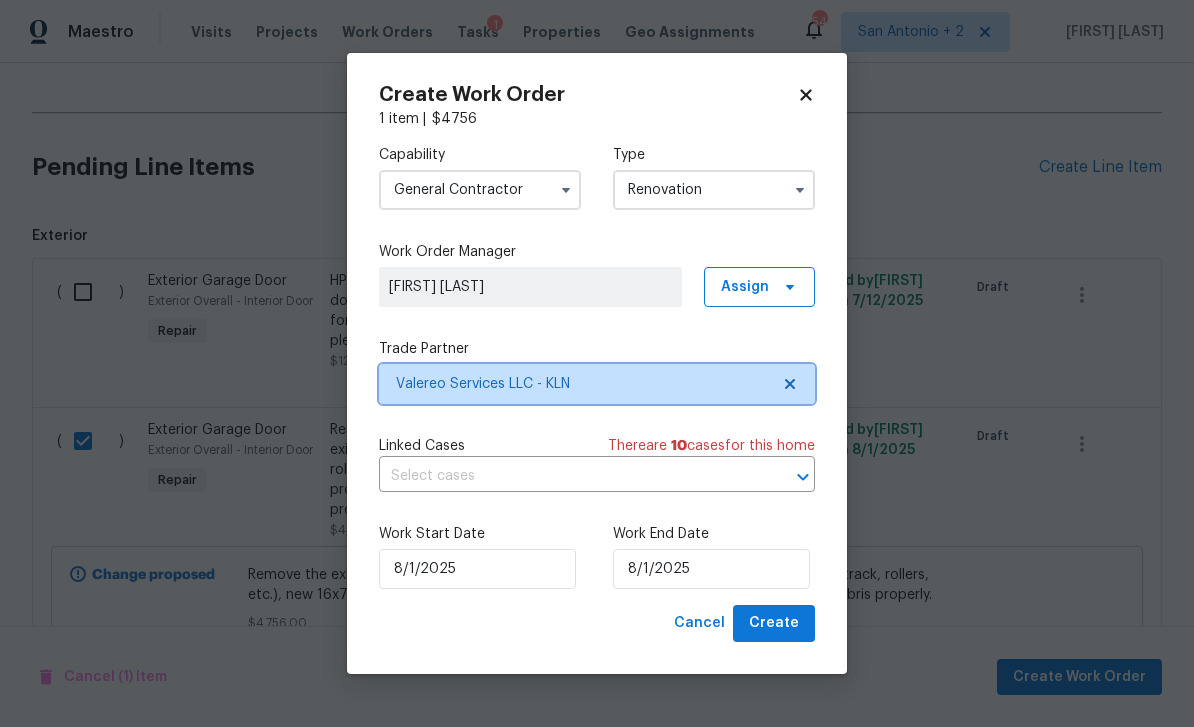 scroll, scrollTop: 0, scrollLeft: 0, axis: both 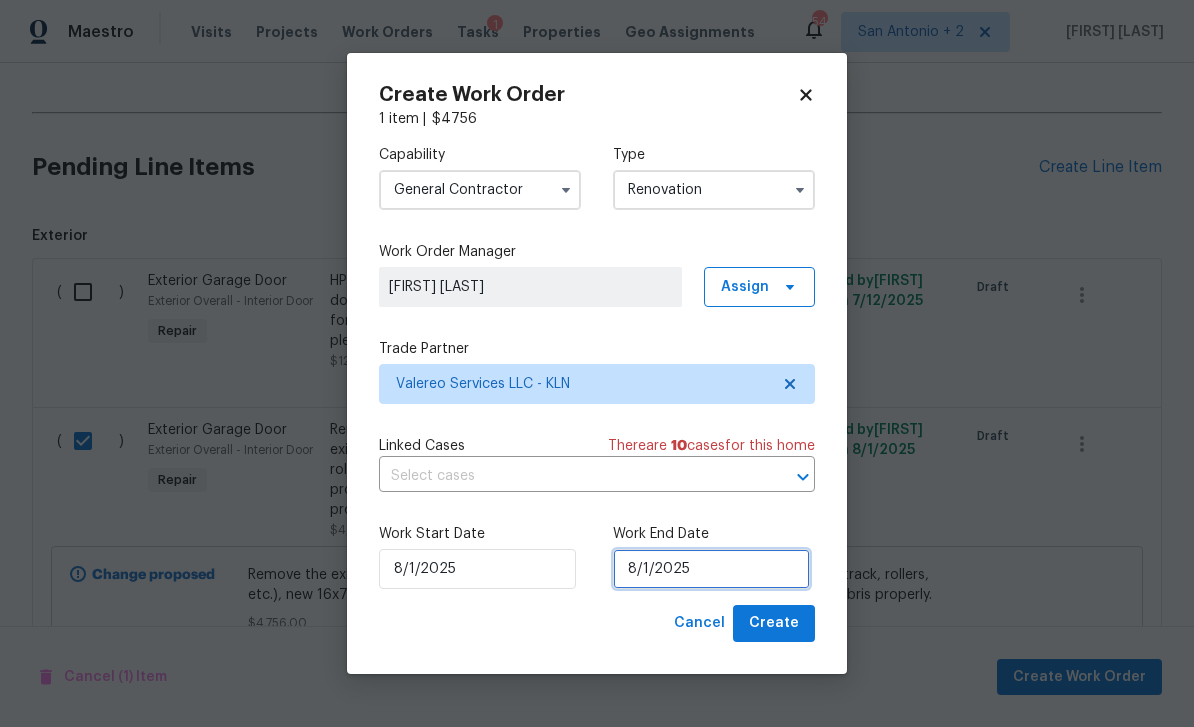 click on "8/1/2025" at bounding box center [711, 569] 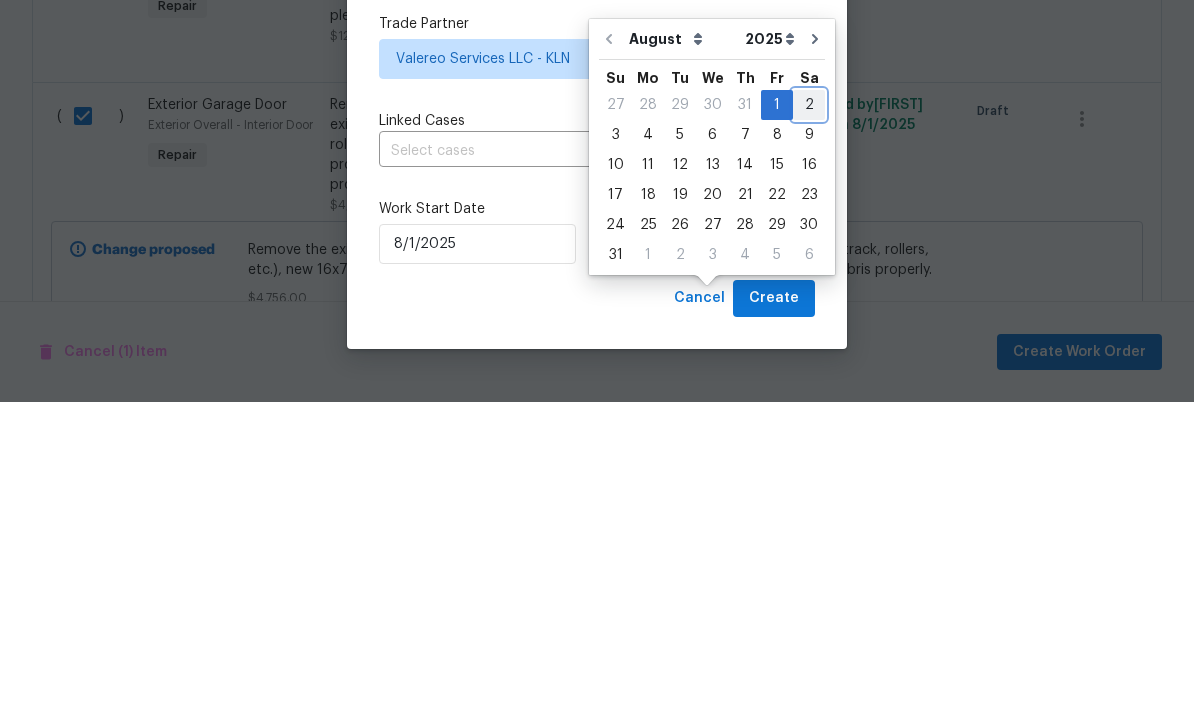 click on "2" at bounding box center [809, 430] 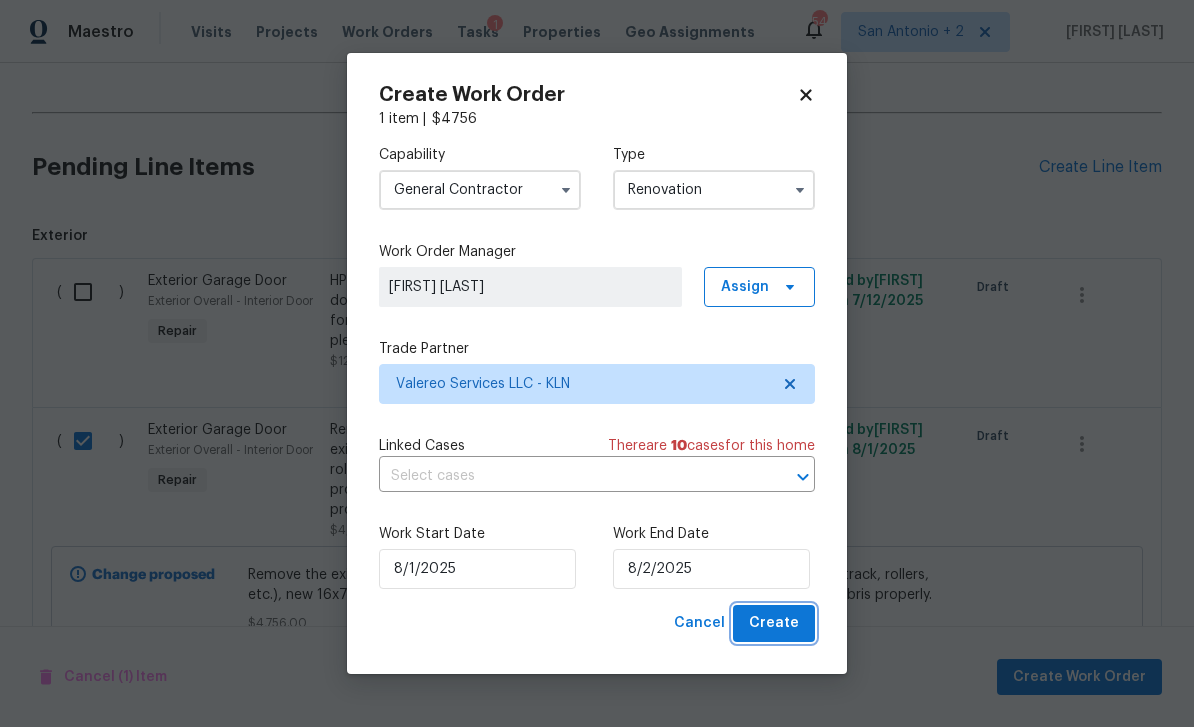 click on "Create" at bounding box center (774, 623) 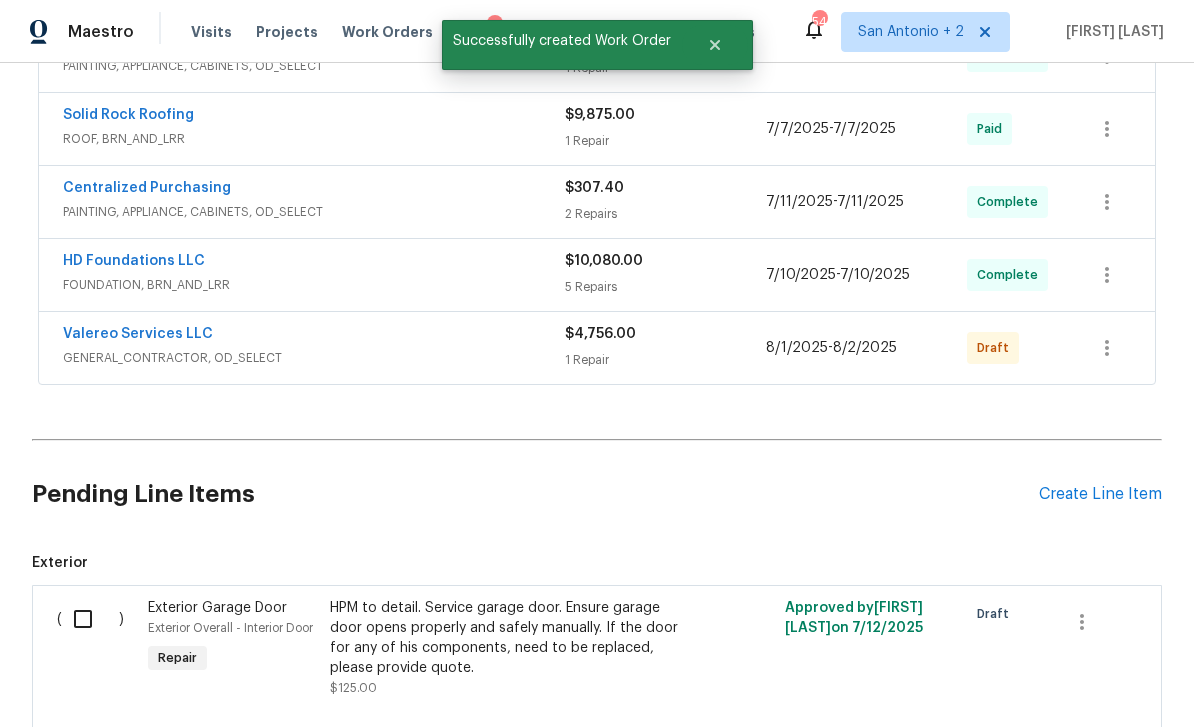 scroll, scrollTop: 1049, scrollLeft: 0, axis: vertical 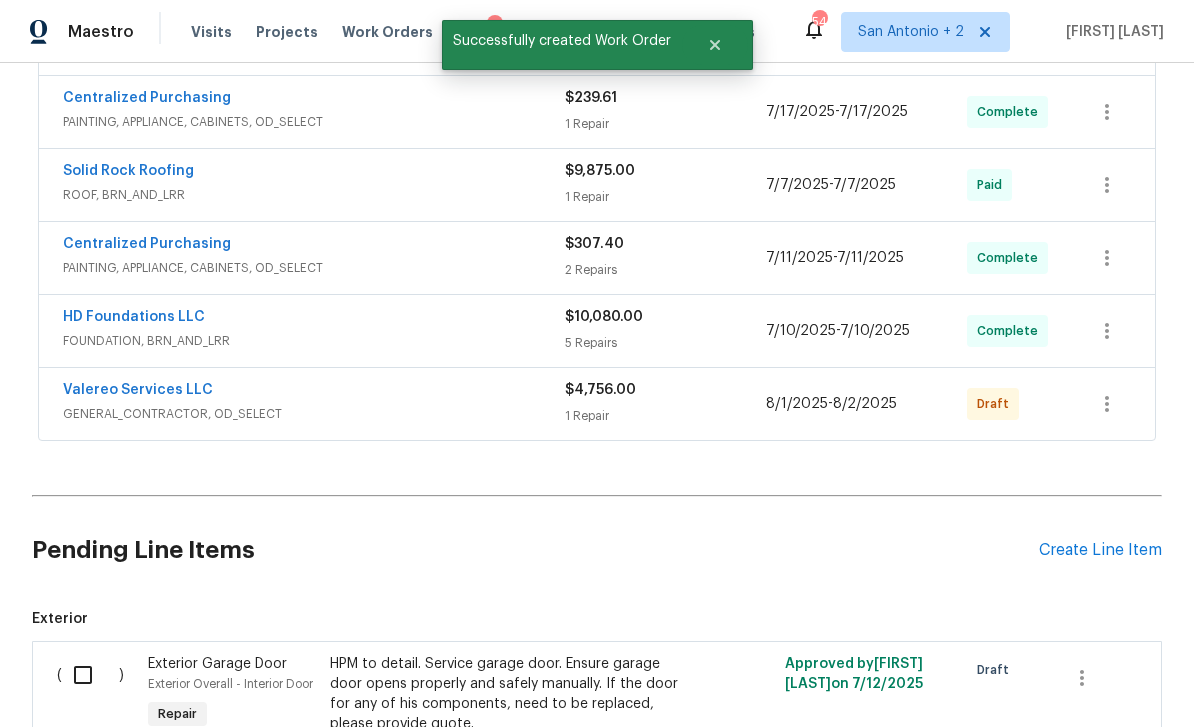 click on "Valereo Services LLC" at bounding box center (314, 392) 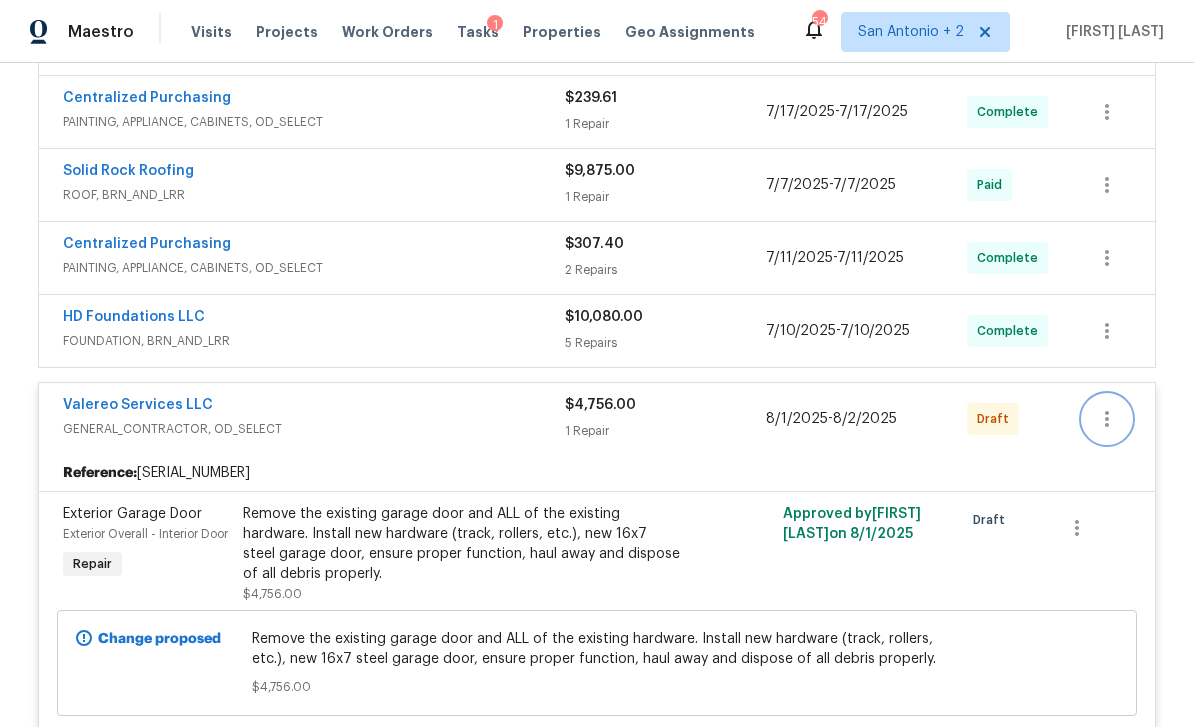 click 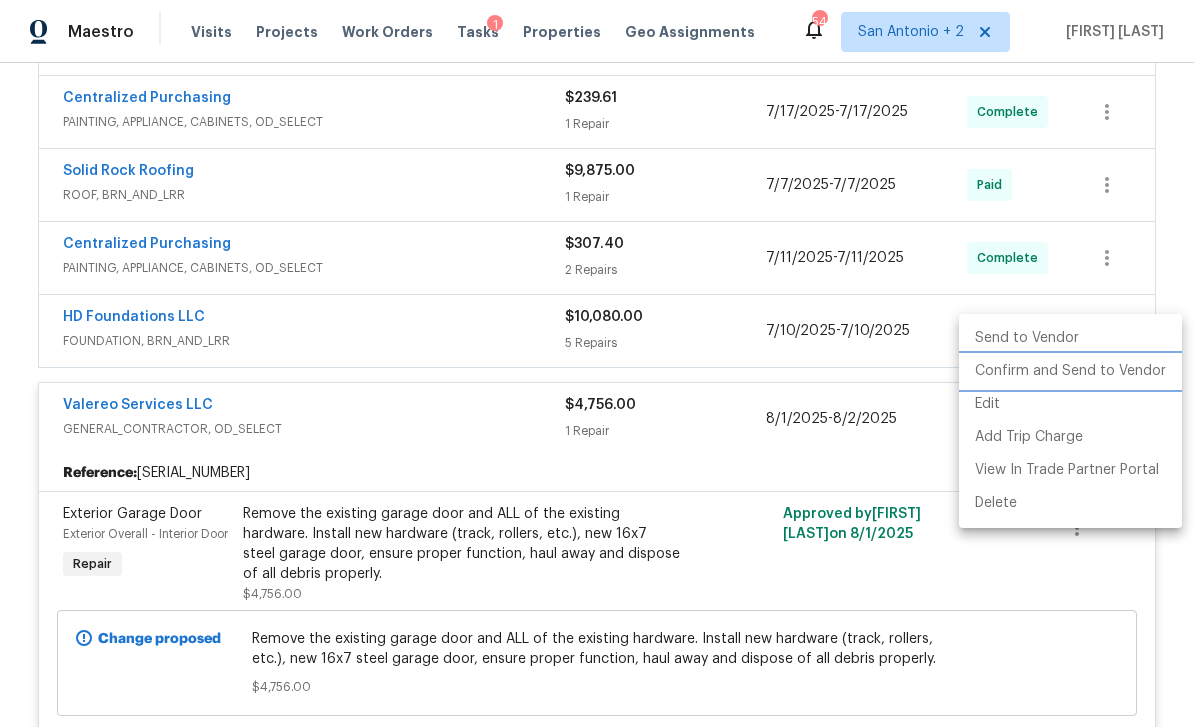 click on "Confirm and Send to Vendor" at bounding box center (1070, 371) 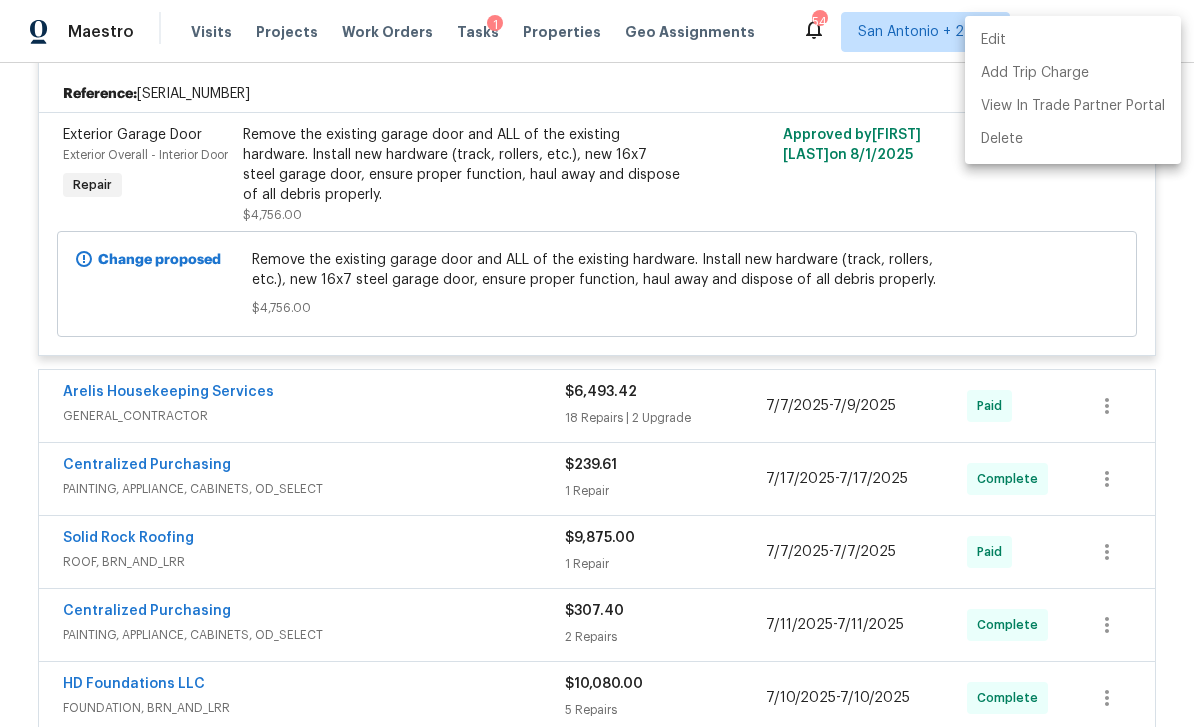 click at bounding box center (597, 363) 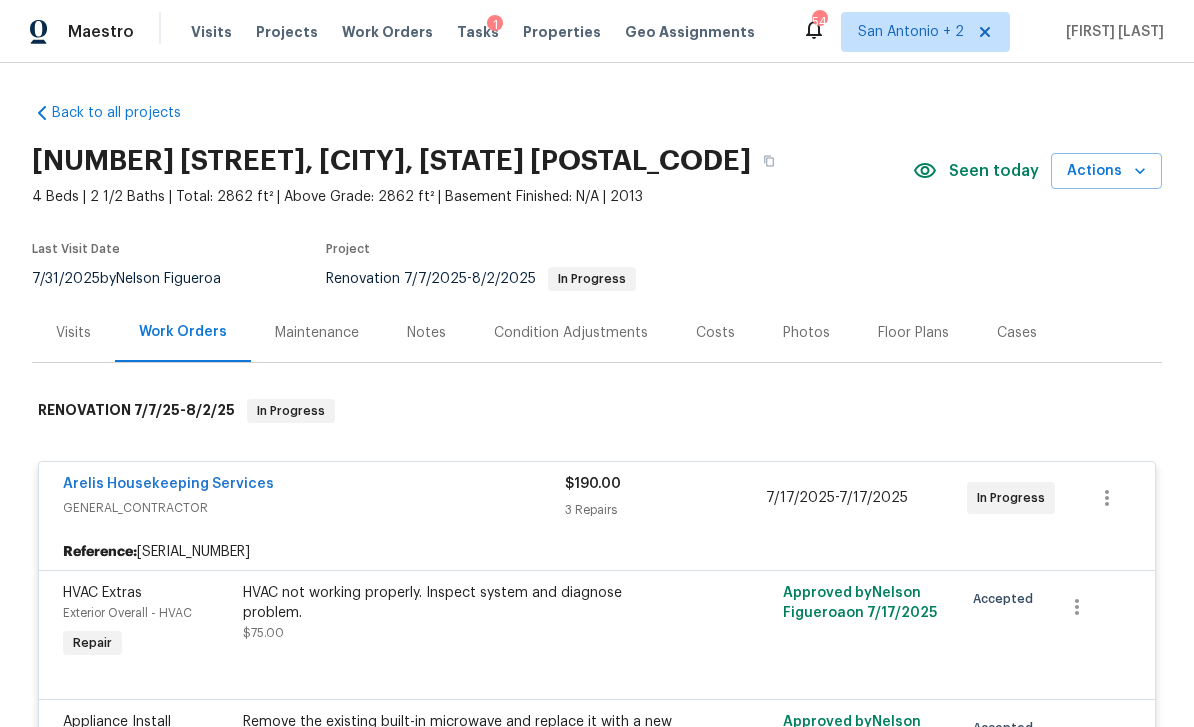 scroll, scrollTop: 0, scrollLeft: 0, axis: both 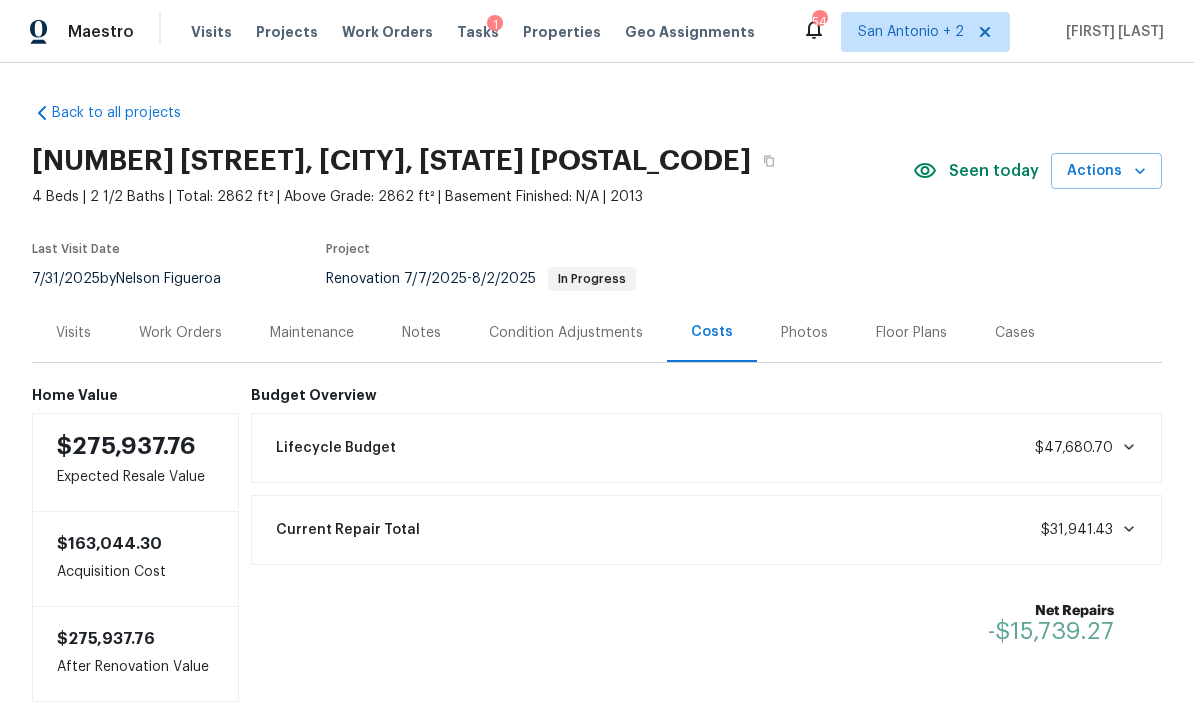 click on "Work Orders" at bounding box center (180, 333) 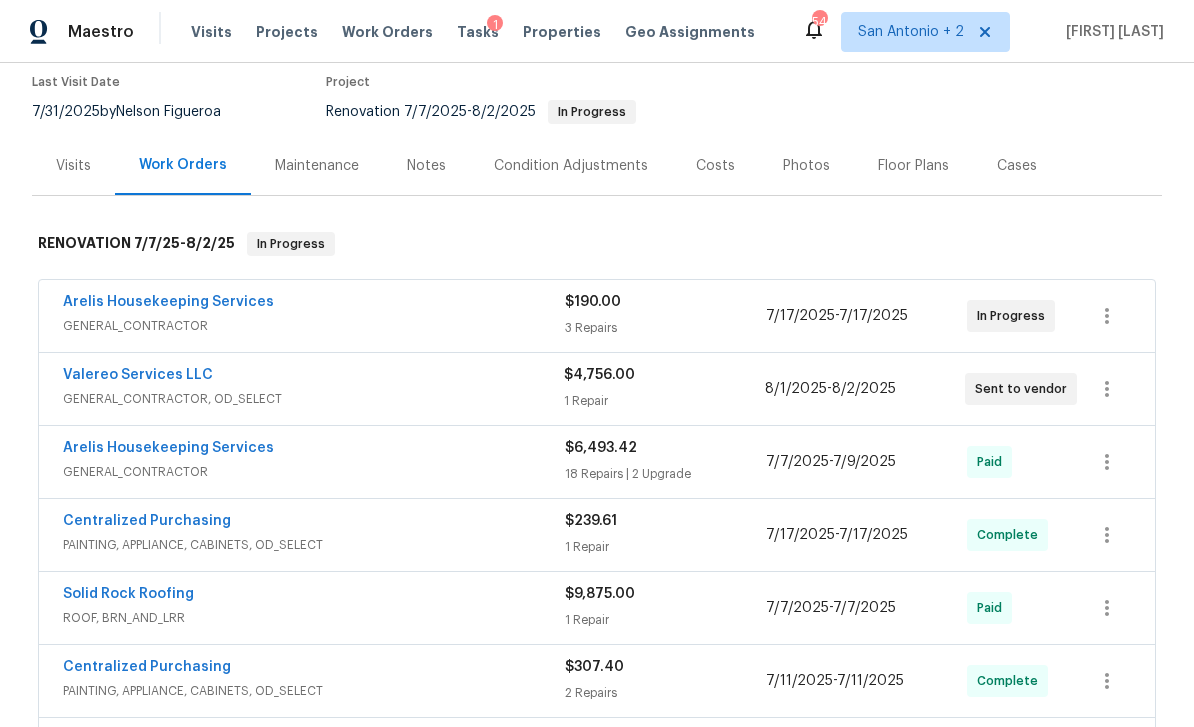 scroll, scrollTop: 175, scrollLeft: 0, axis: vertical 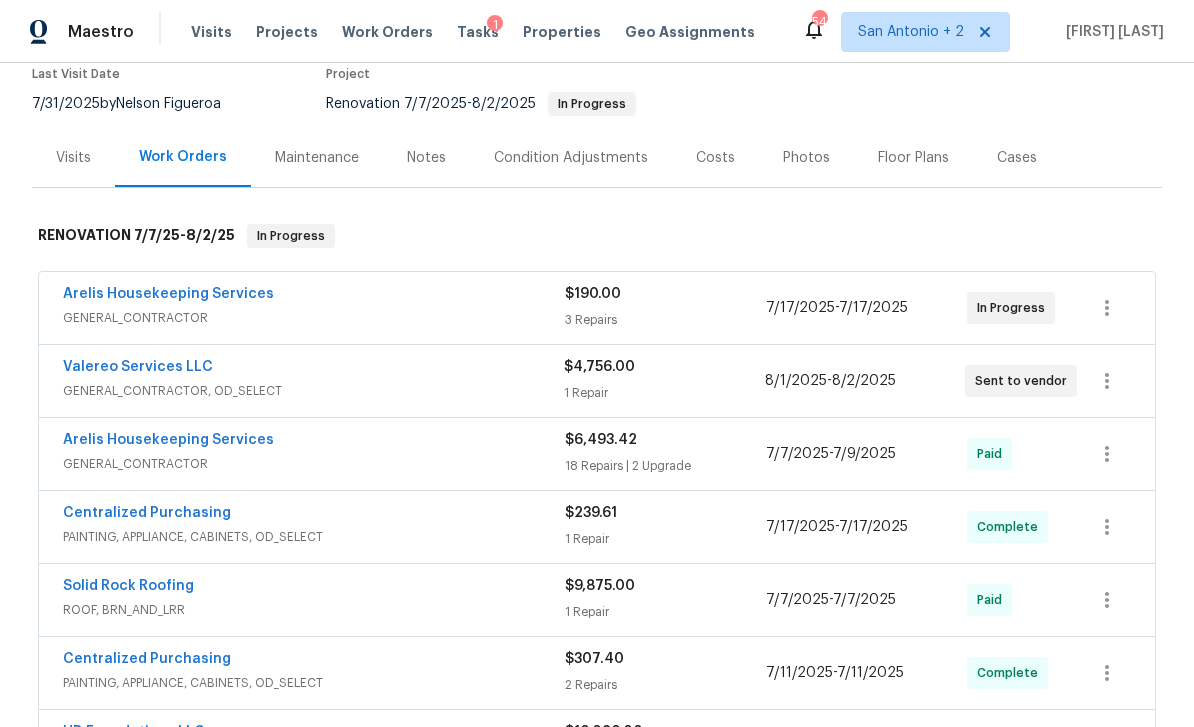 click on "Valereo Services LLC" at bounding box center (138, 367) 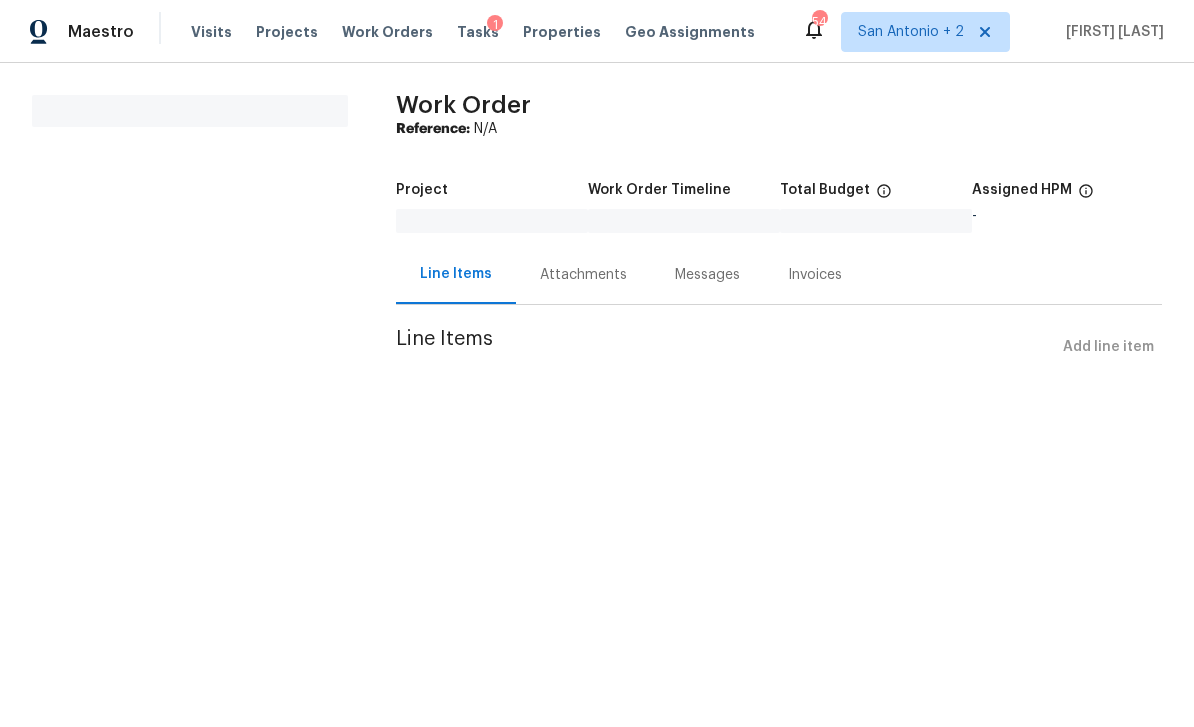 scroll, scrollTop: 0, scrollLeft: 0, axis: both 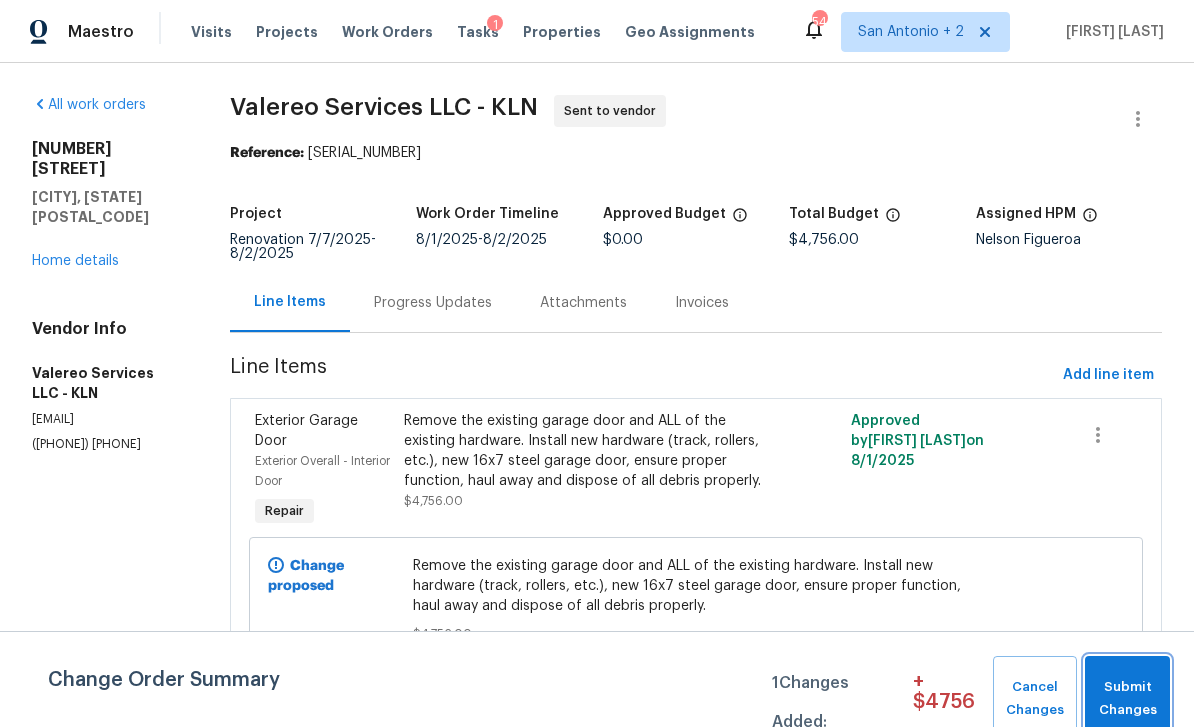 click on "Submit Changes" at bounding box center (1127, 699) 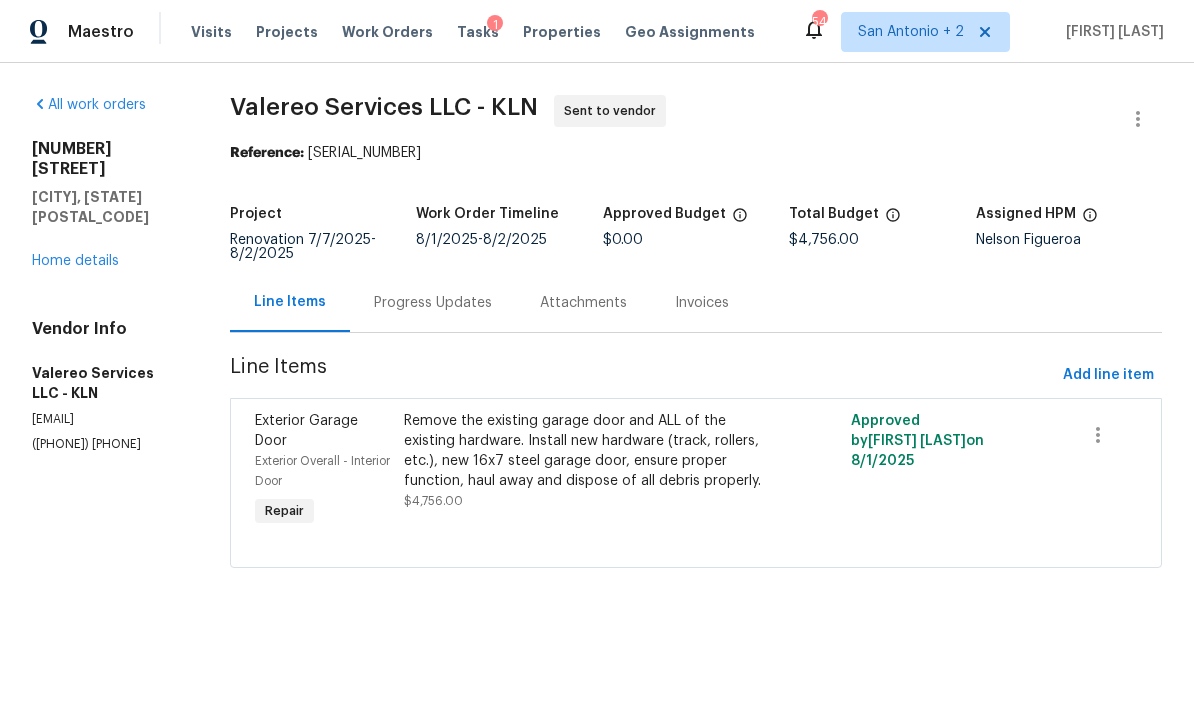 click on "Progress Updates" at bounding box center (433, 303) 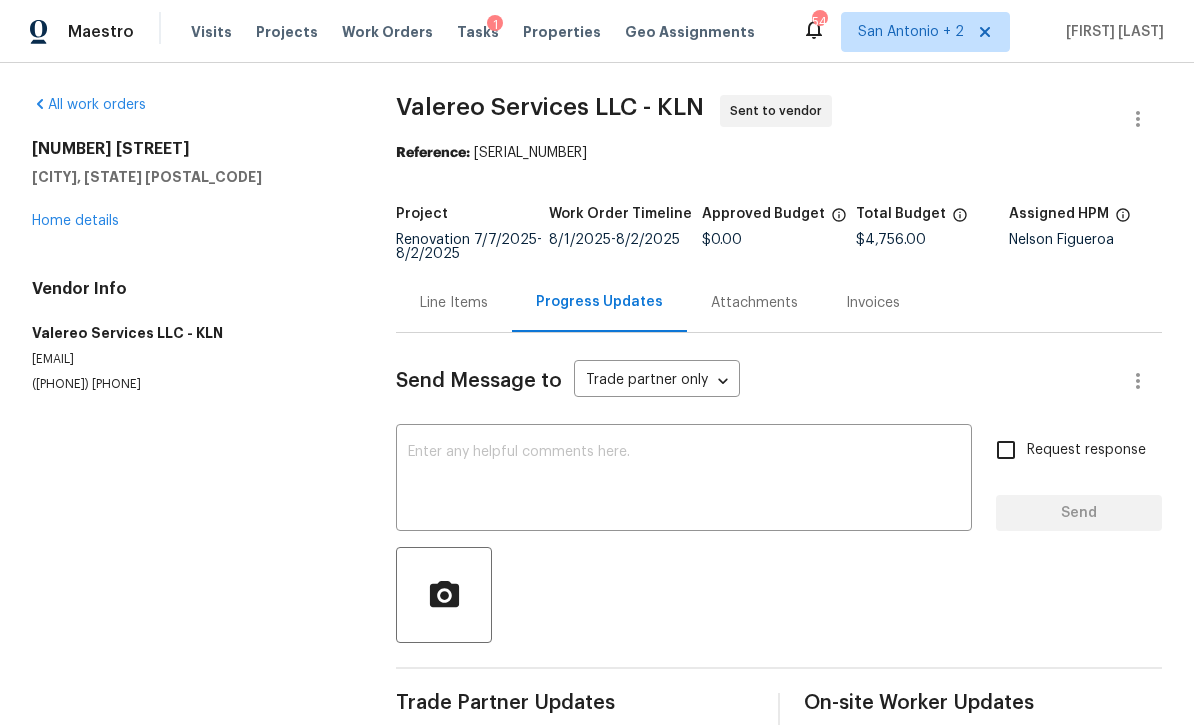 click at bounding box center (684, 480) 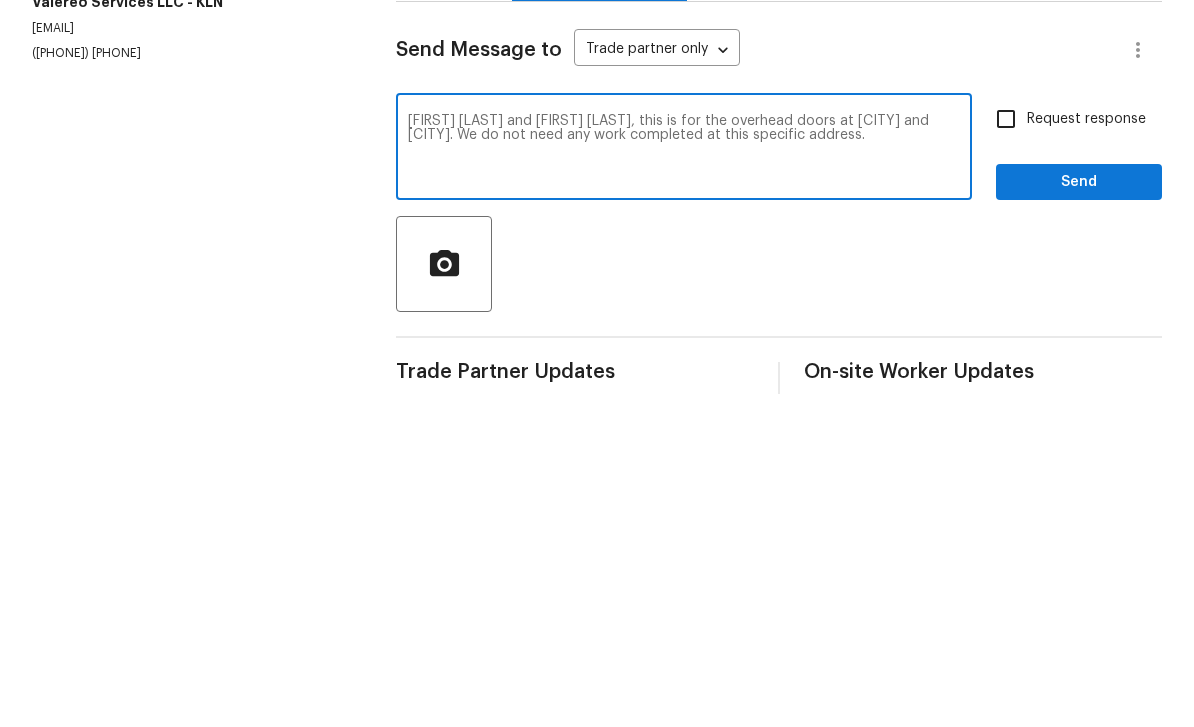 type on "[FIRST] [LAST] and [FIRST] [LAST], this is for the overhead doors at [CITY] and [CITY]. We do not need any work completed at this specific address." 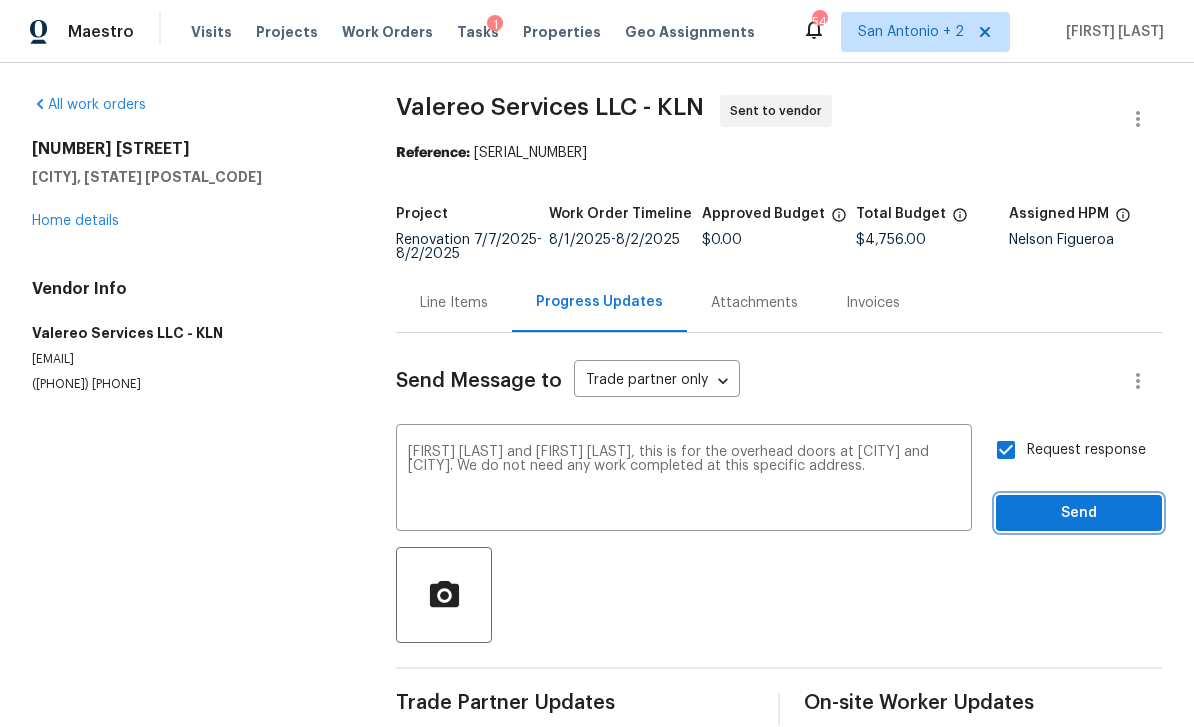 click on "Send" at bounding box center [1079, 513] 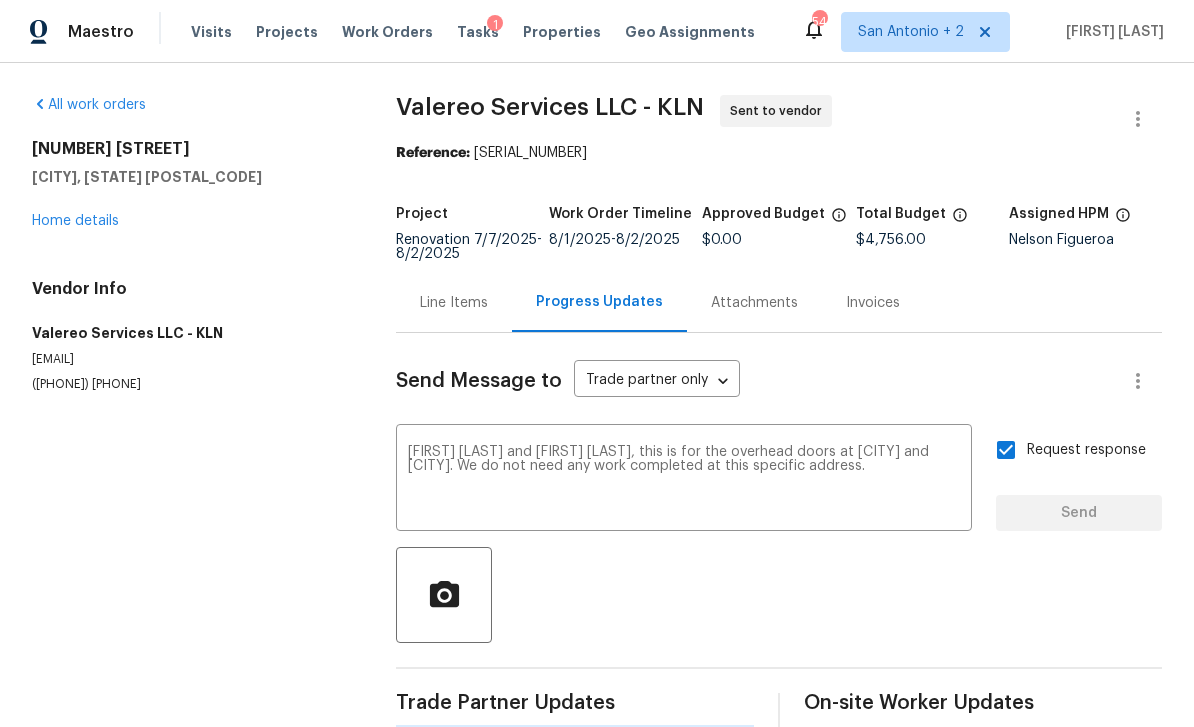type 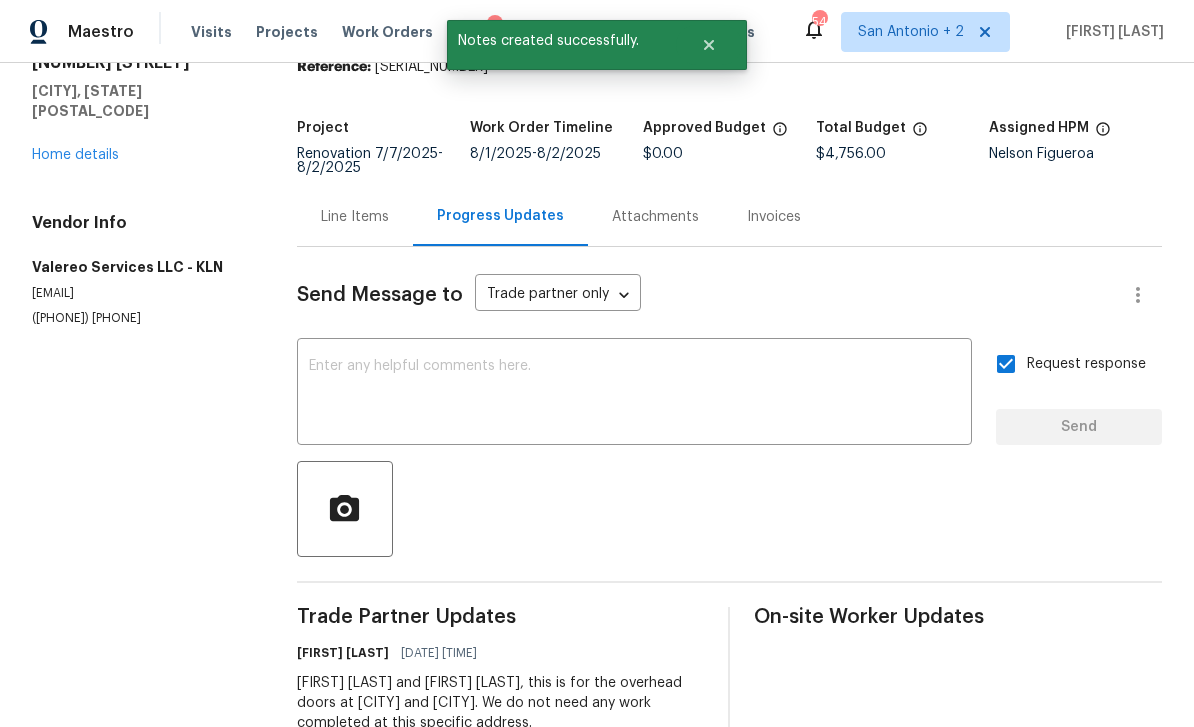 scroll, scrollTop: 85, scrollLeft: 0, axis: vertical 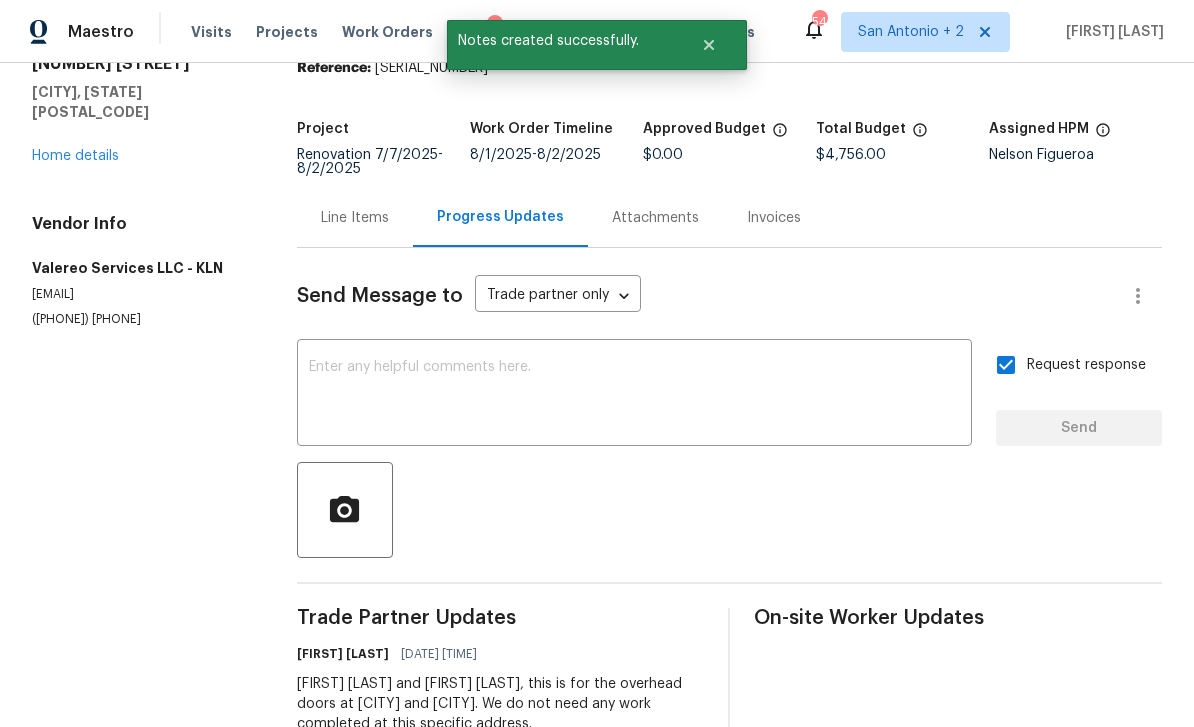 click on "Home details" at bounding box center (75, 156) 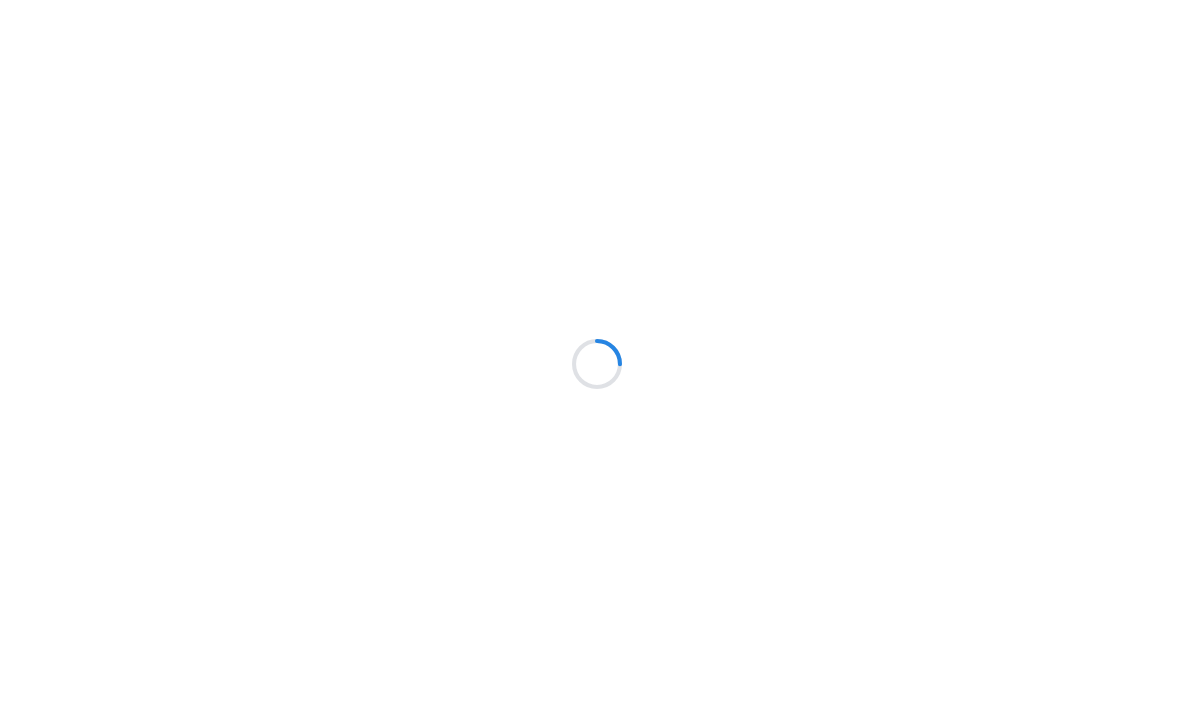 scroll, scrollTop: 0, scrollLeft: 0, axis: both 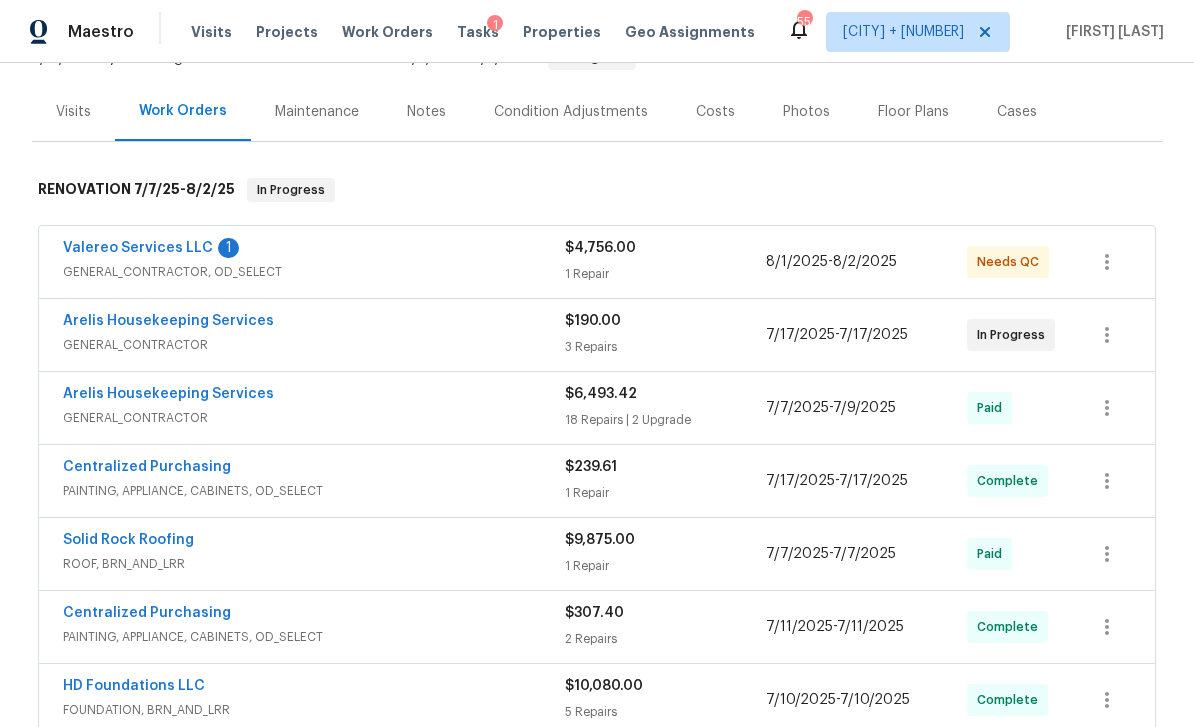 click on "Valereo Services LLC 1" at bounding box center (314, 250) 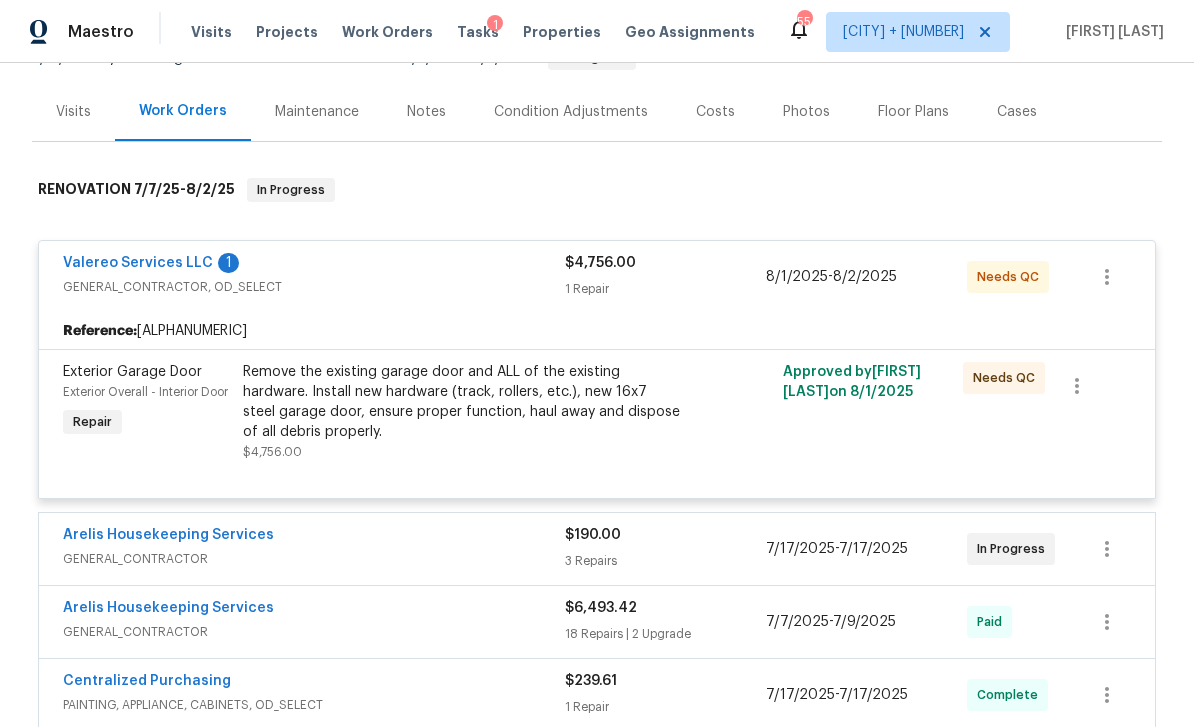 click on "Remove the existing garage door and ALL of the existing hardware. Install new hardware (track, rollers, etc.), new 16x7 steel garage door, ensure proper function, haul away and dispose of all debris properly." at bounding box center [462, 402] 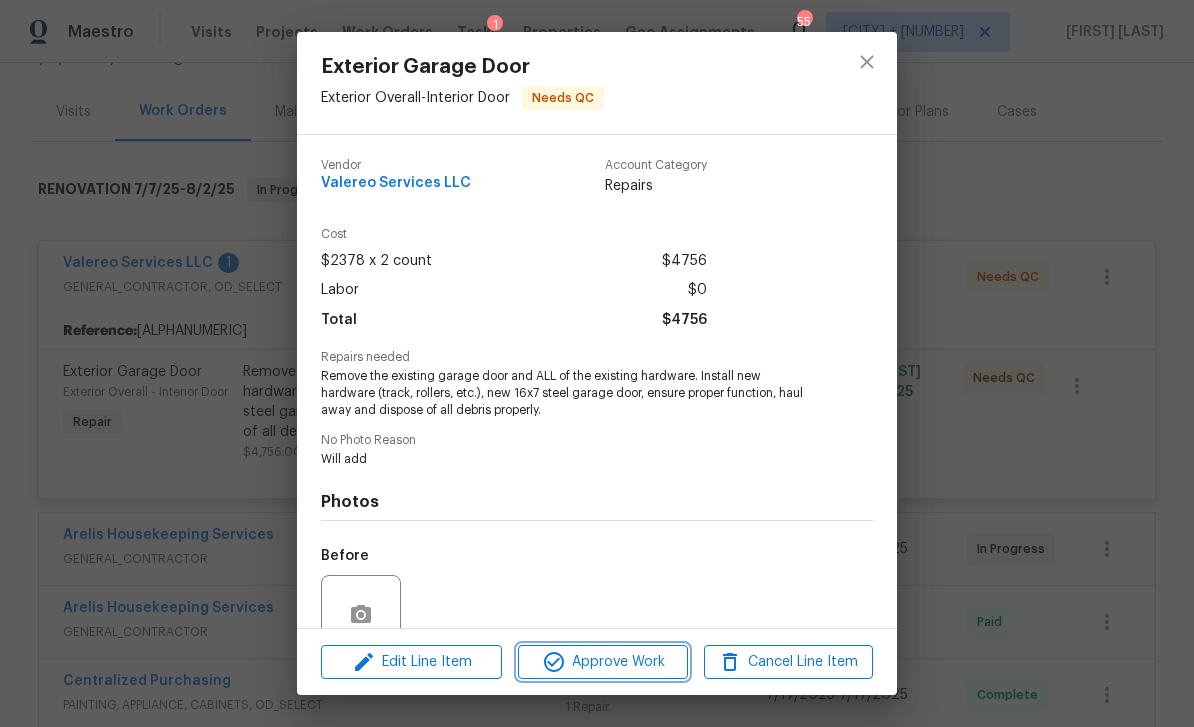 click on "Approve Work" at bounding box center [602, 662] 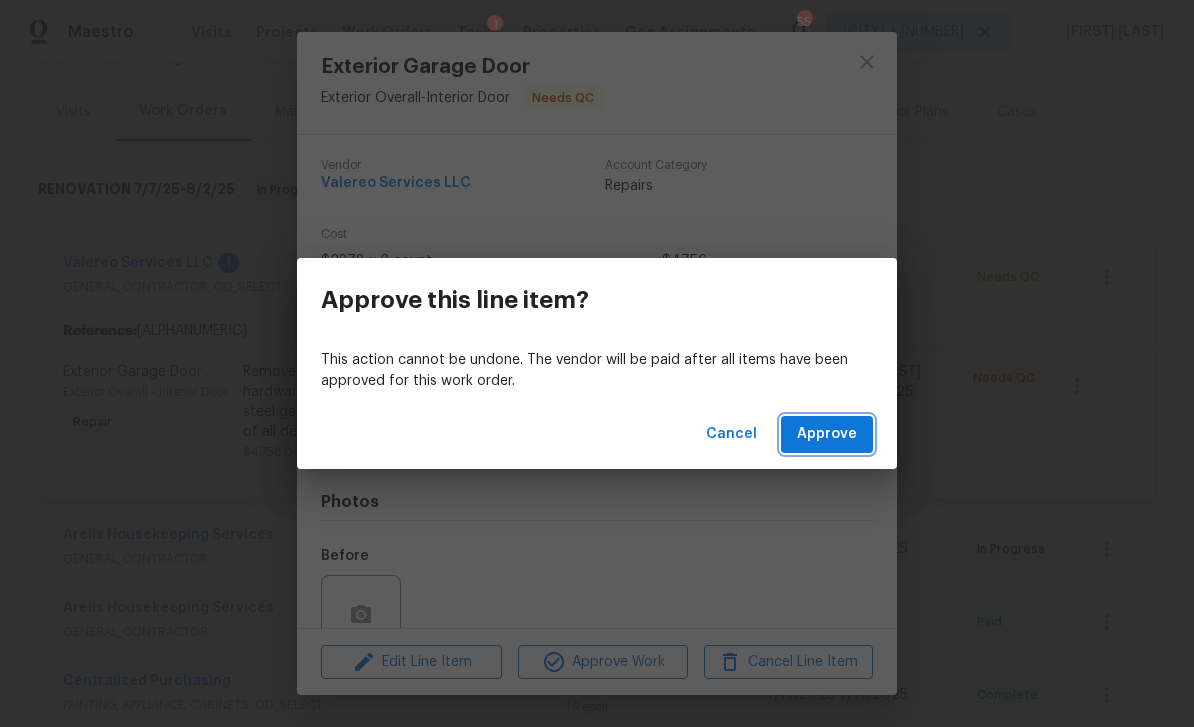 click on "Approve" at bounding box center [827, 434] 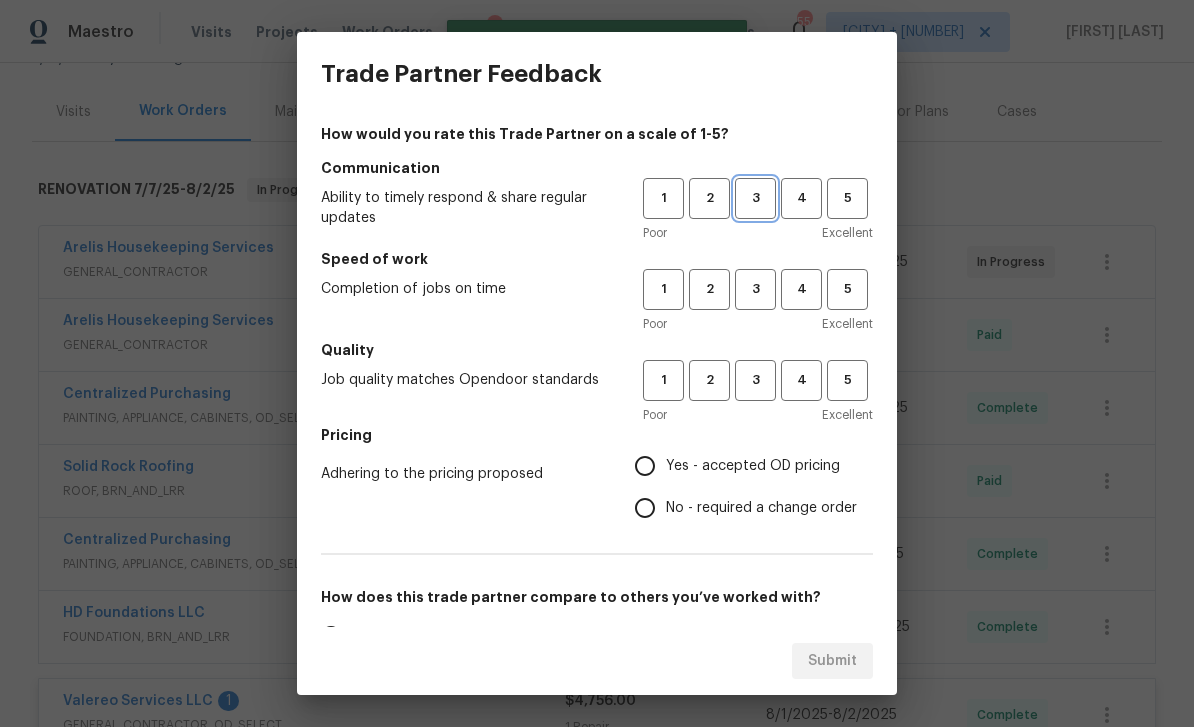 click on "3" at bounding box center [755, 198] 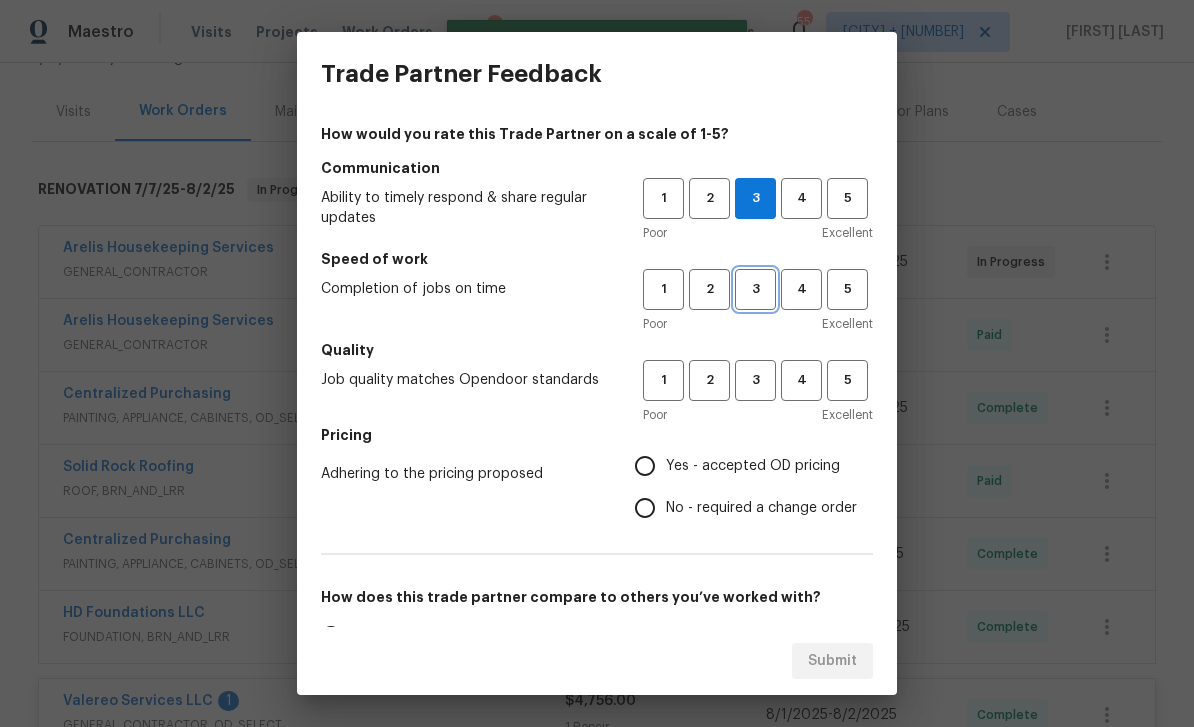 click on "3" at bounding box center [755, 289] 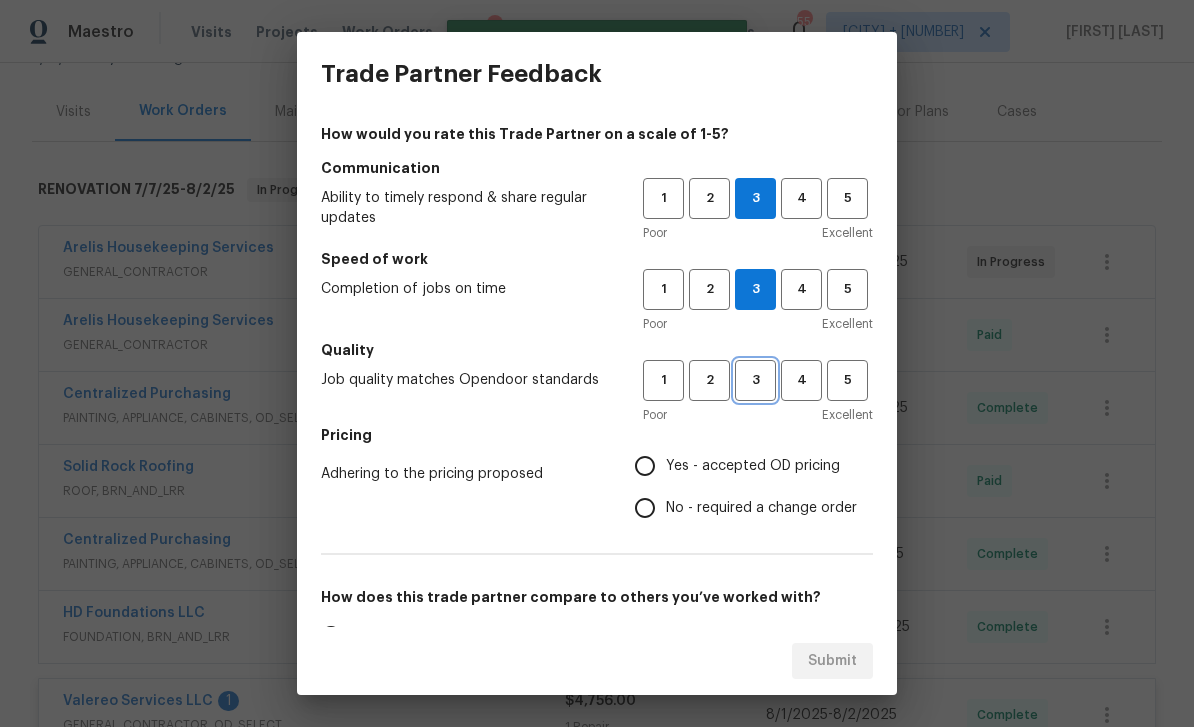 click on "3" at bounding box center [755, 380] 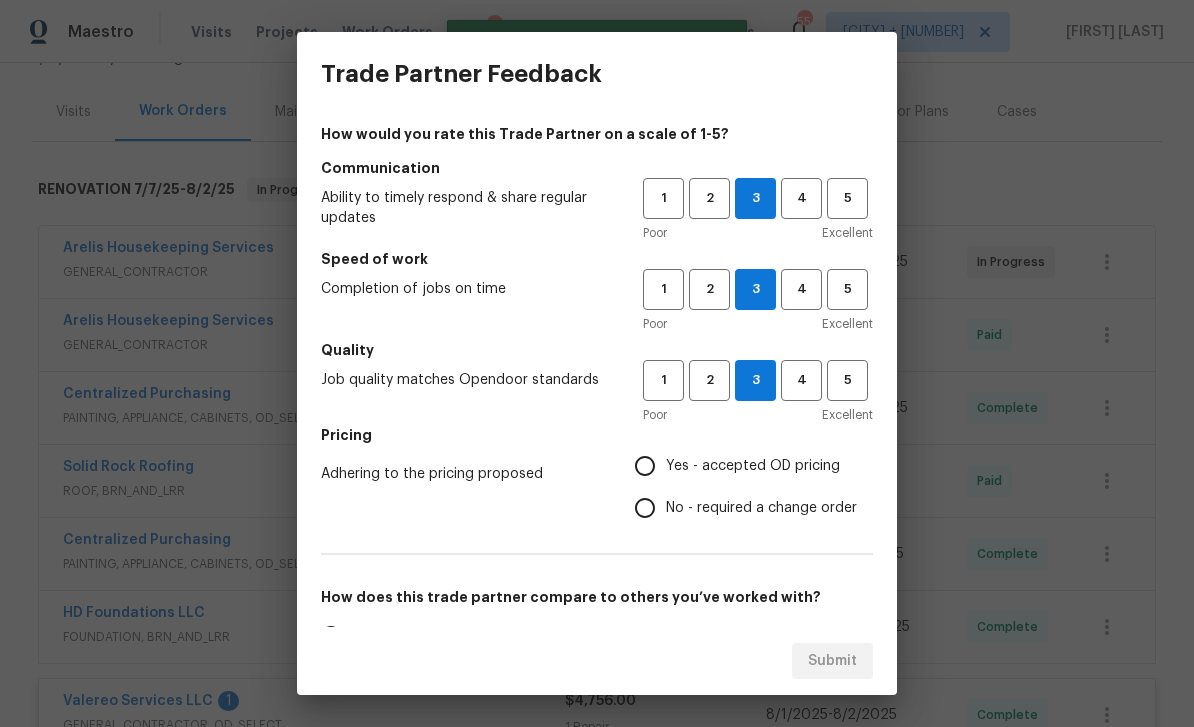 click on "No - required a change order" at bounding box center (761, 508) 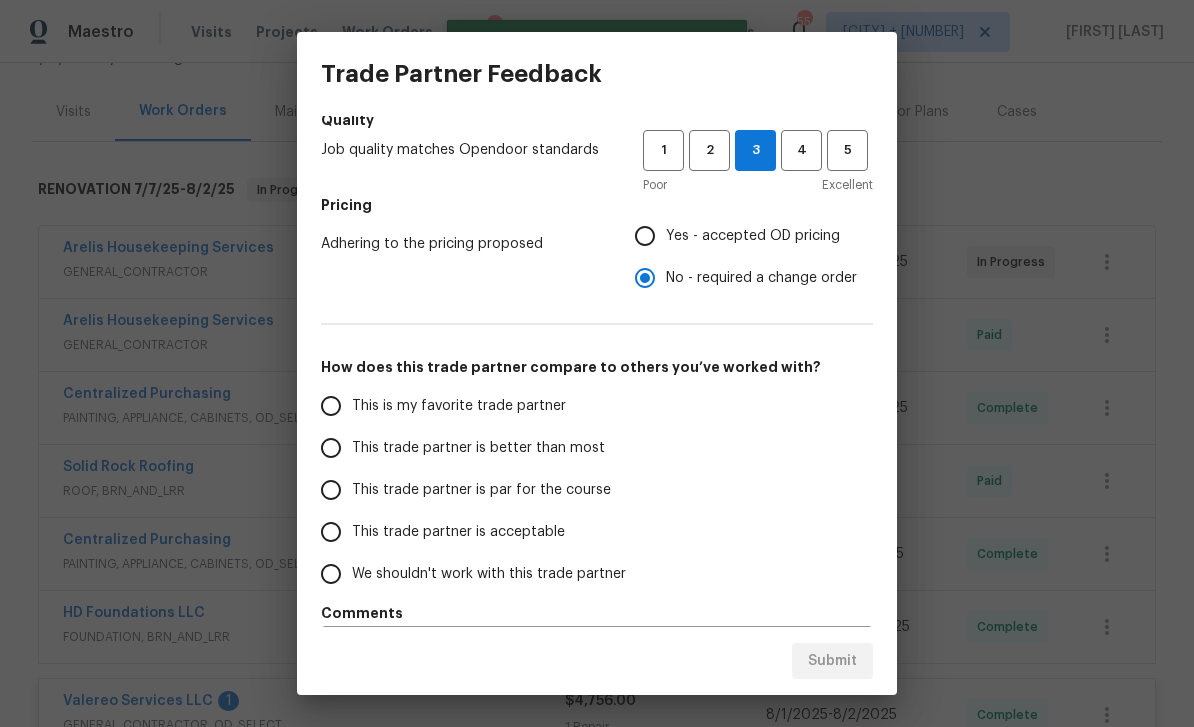 scroll, scrollTop: 256, scrollLeft: 0, axis: vertical 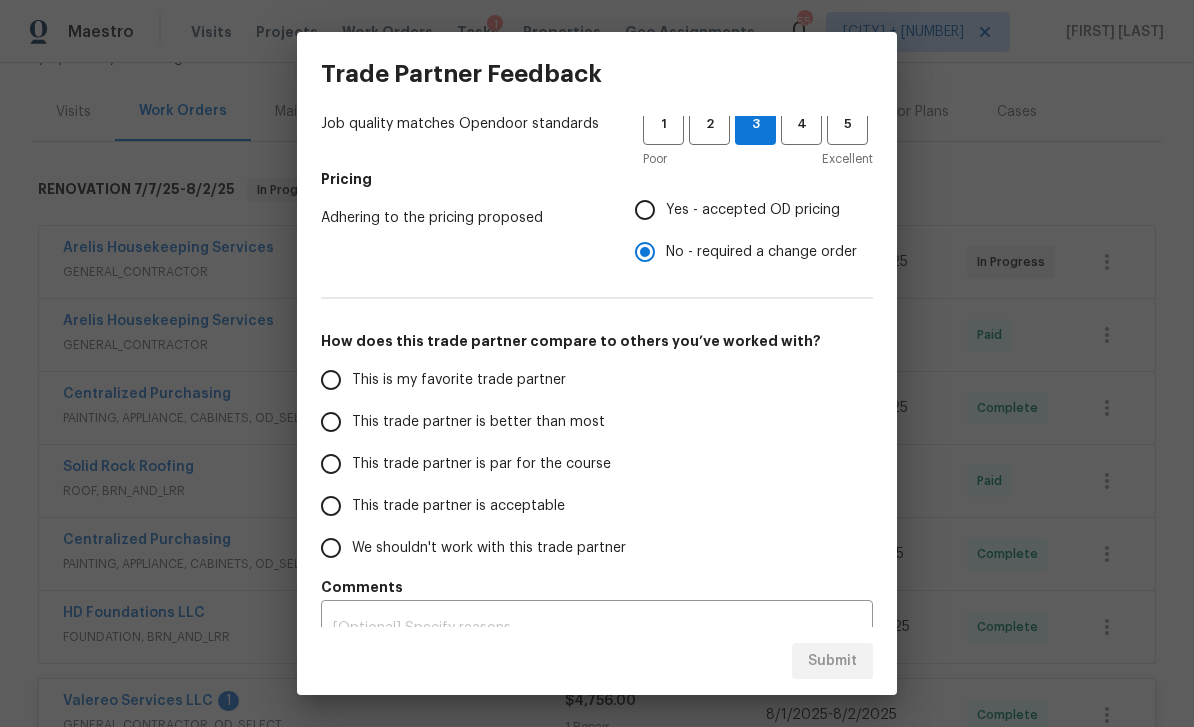 click on "This trade partner is par for the course" at bounding box center [481, 464] 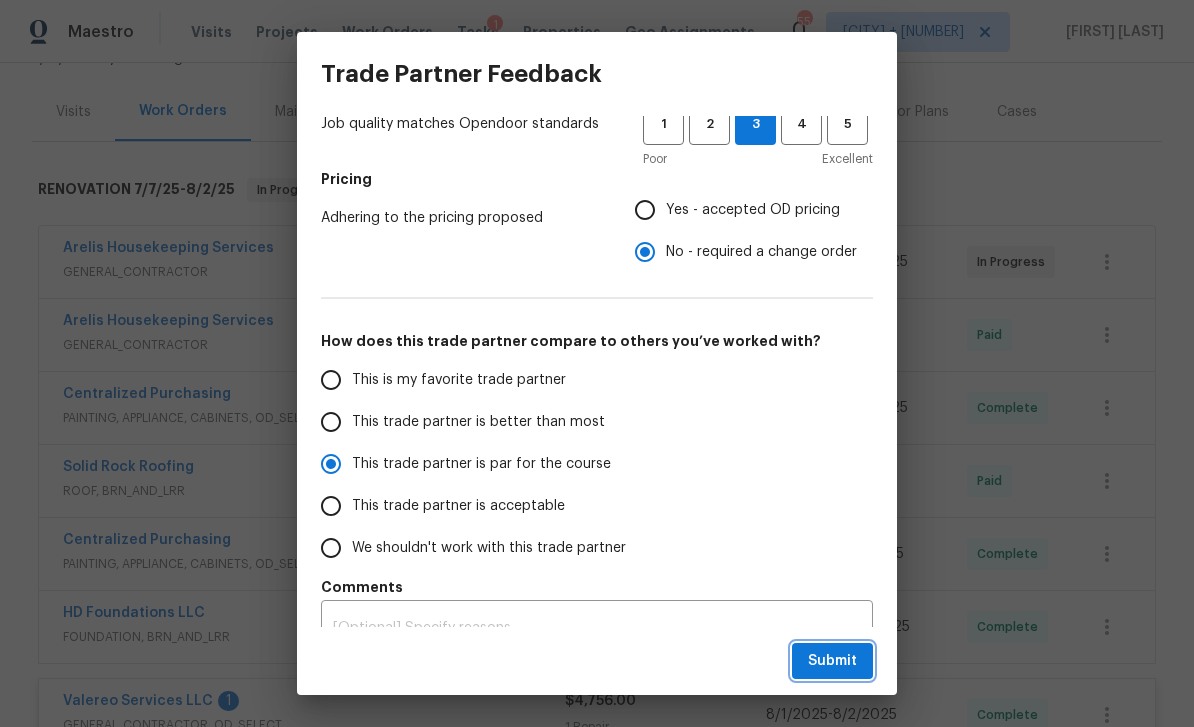 click on "Submit" at bounding box center [832, 661] 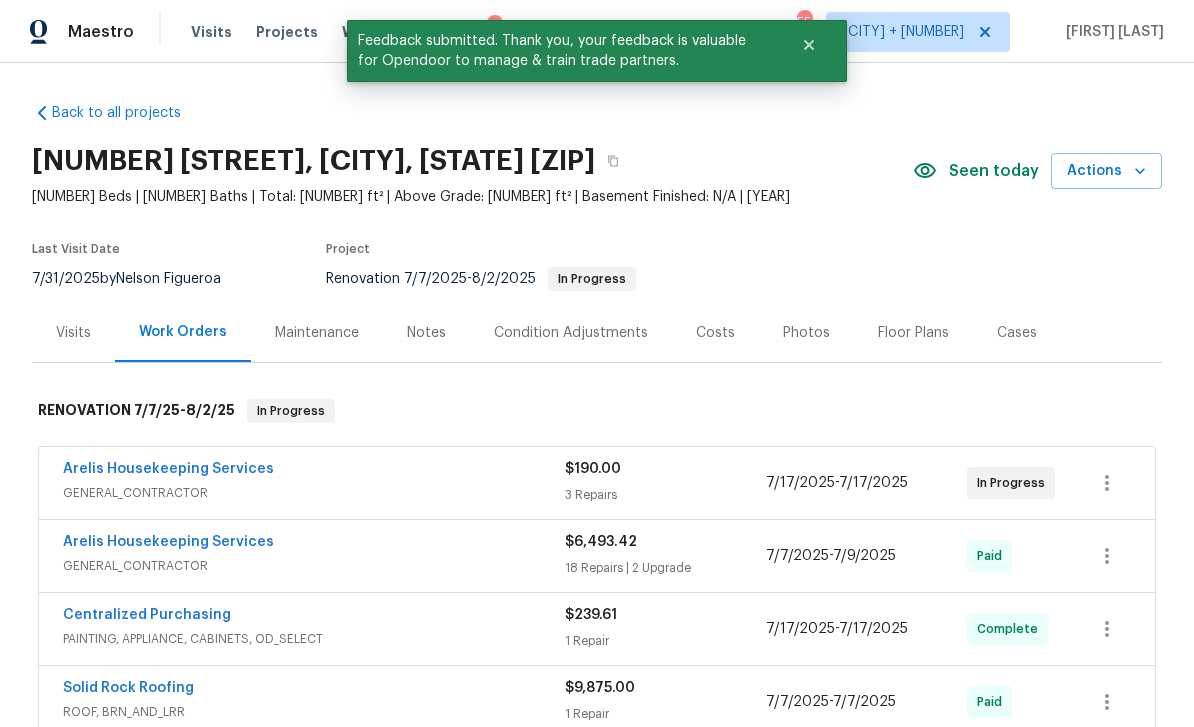 scroll, scrollTop: 0, scrollLeft: 0, axis: both 